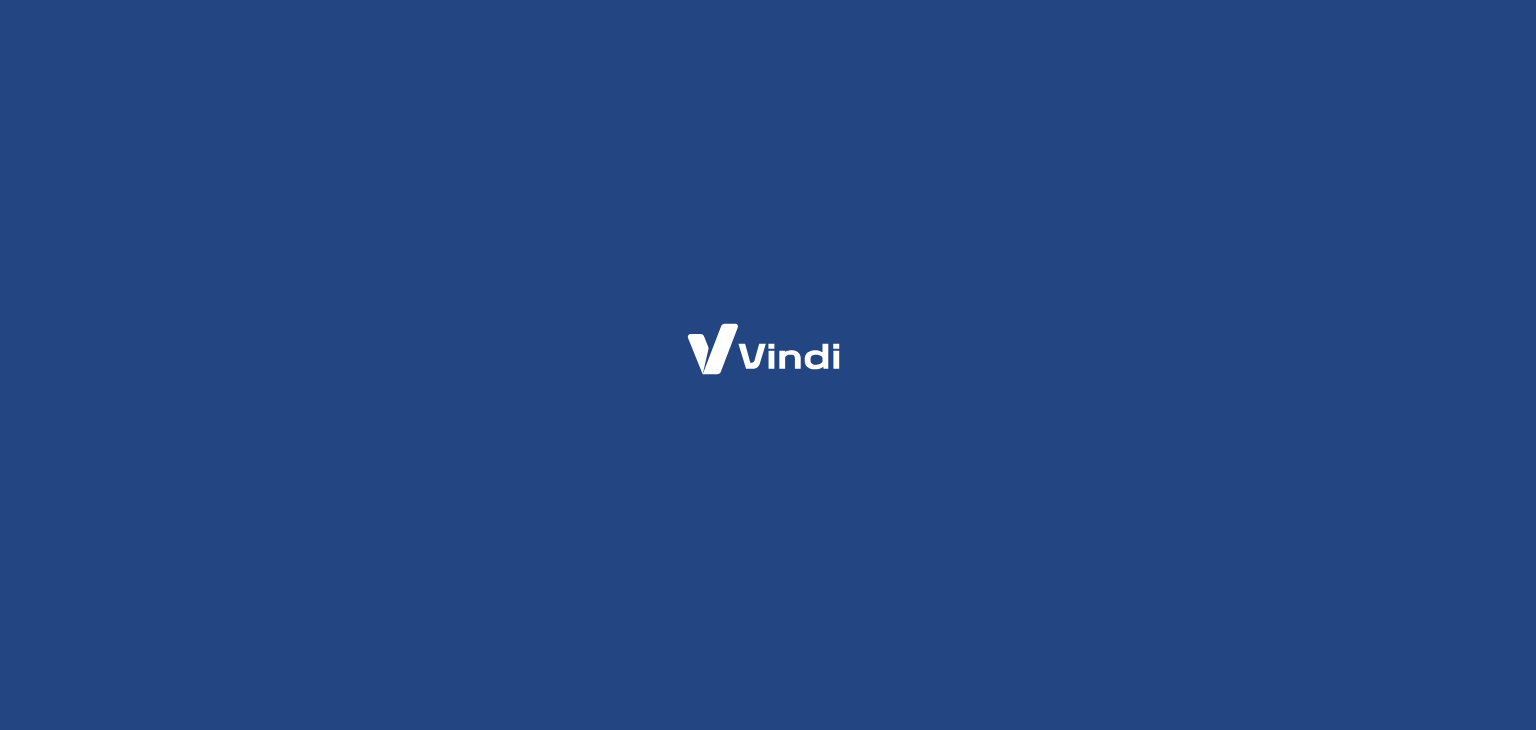 scroll, scrollTop: 0, scrollLeft: 0, axis: both 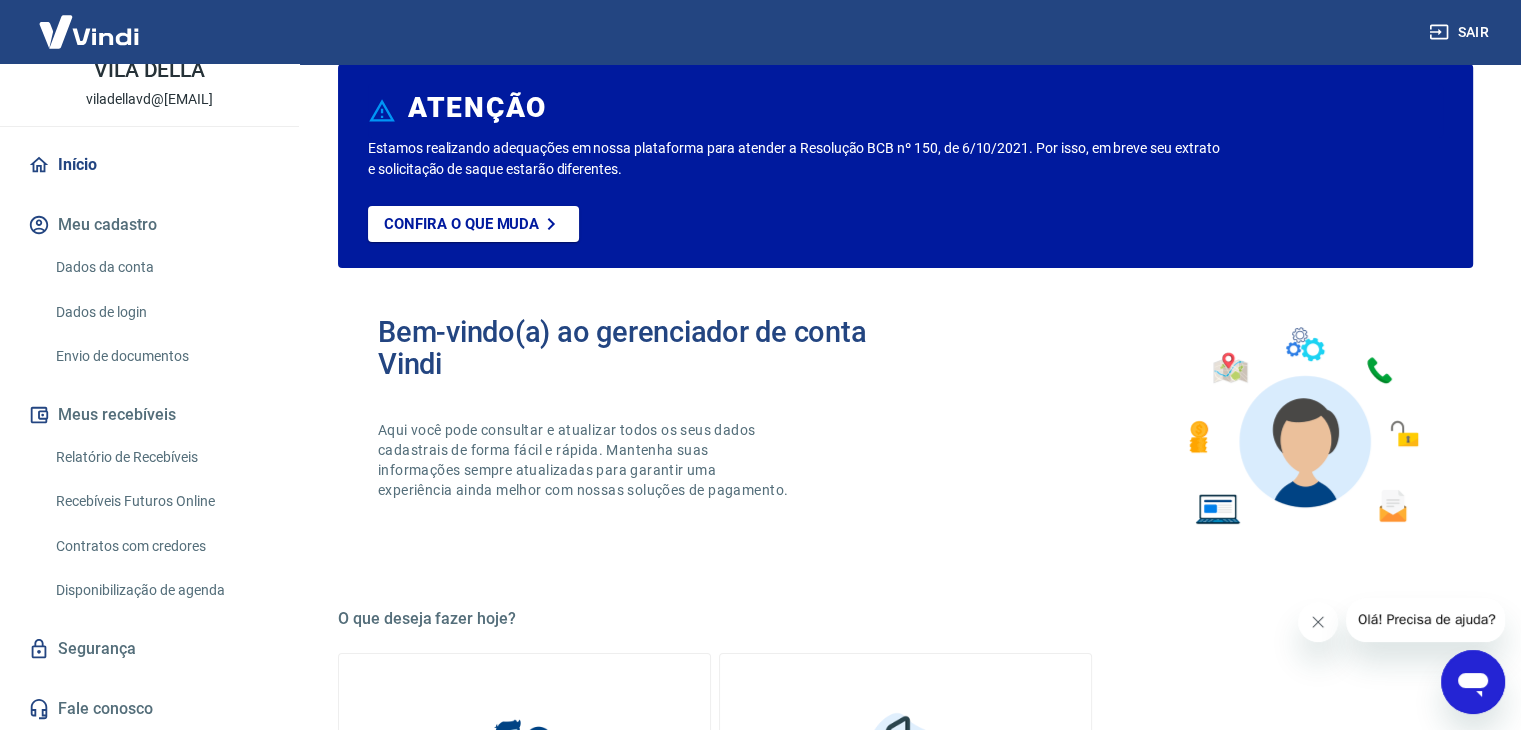 click on "Sair" at bounding box center (1461, 32) 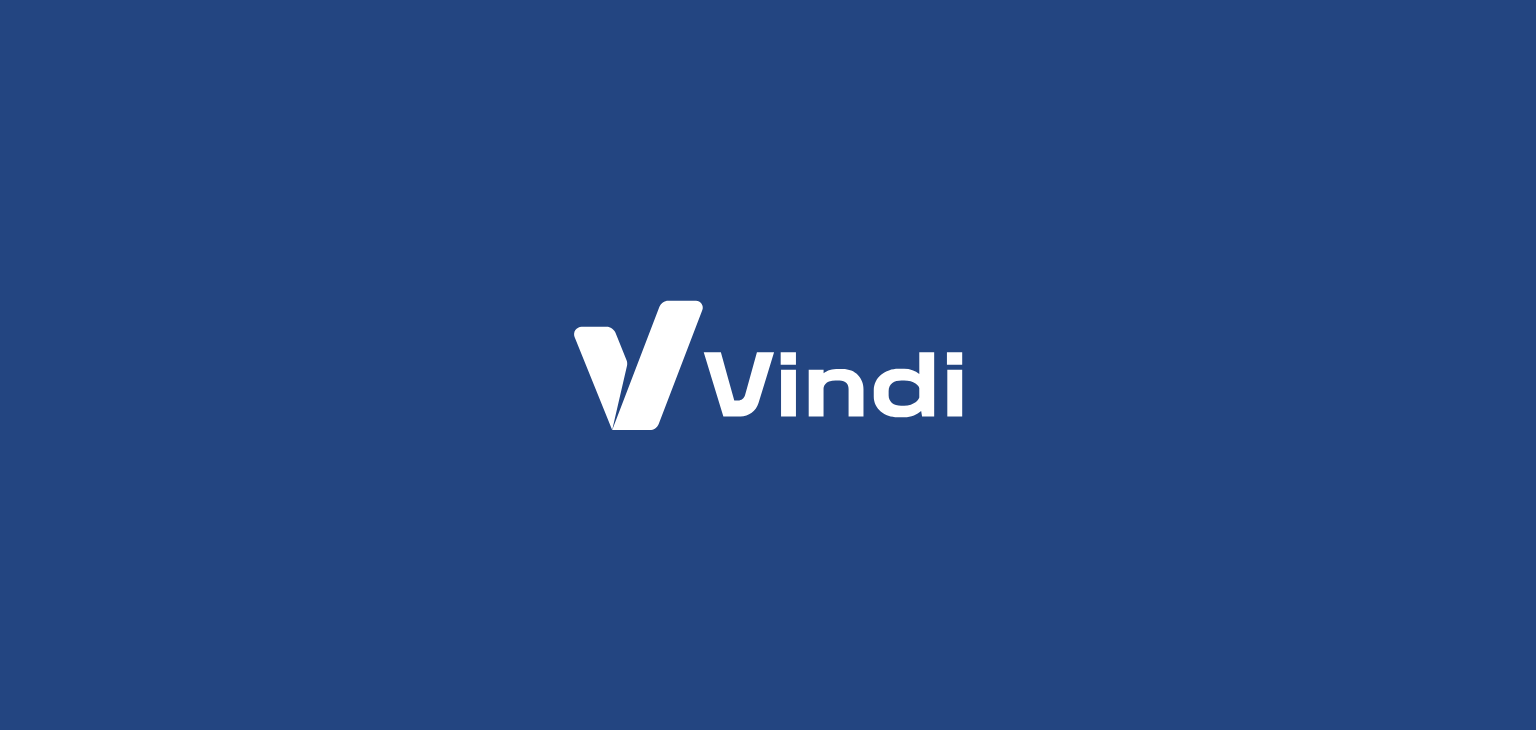 scroll, scrollTop: 0, scrollLeft: 0, axis: both 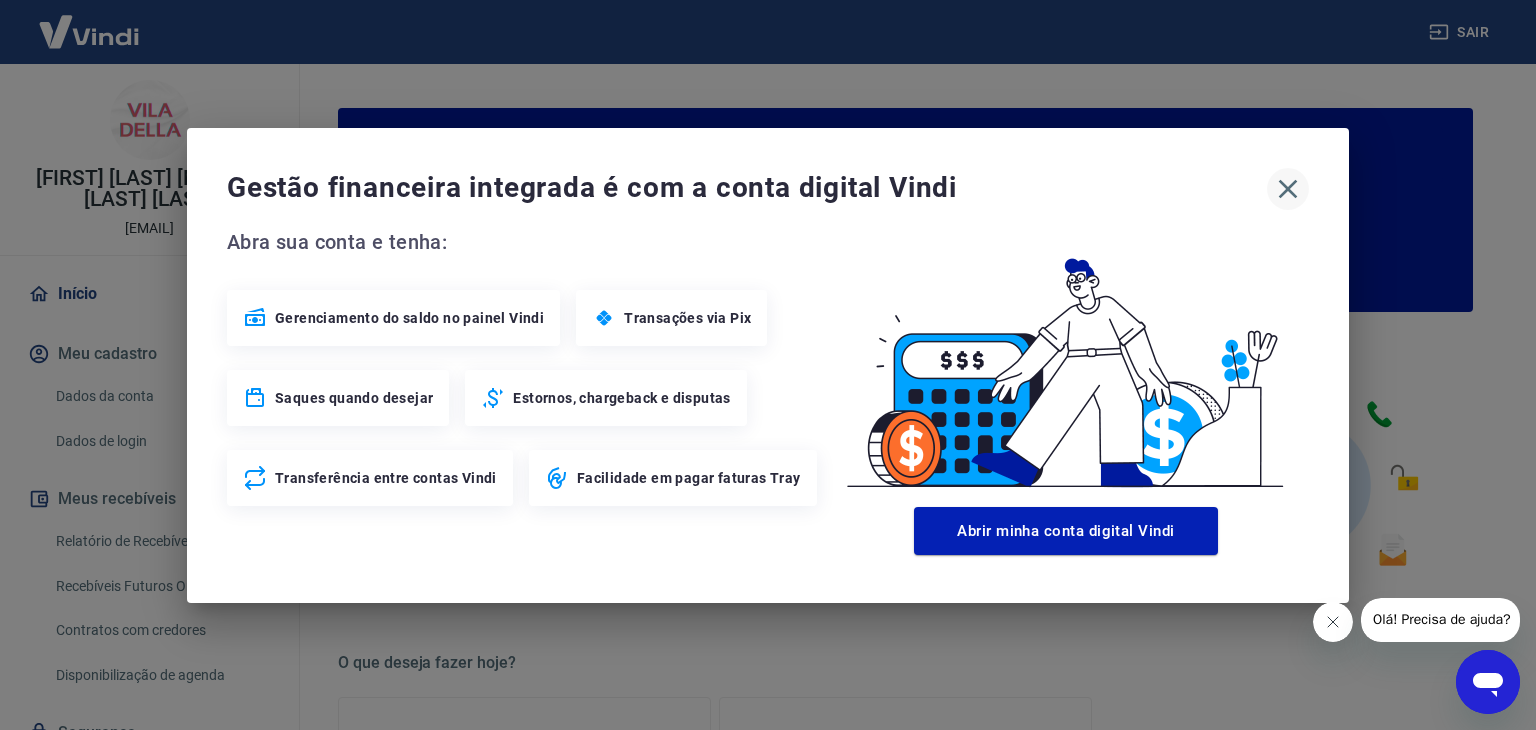 click 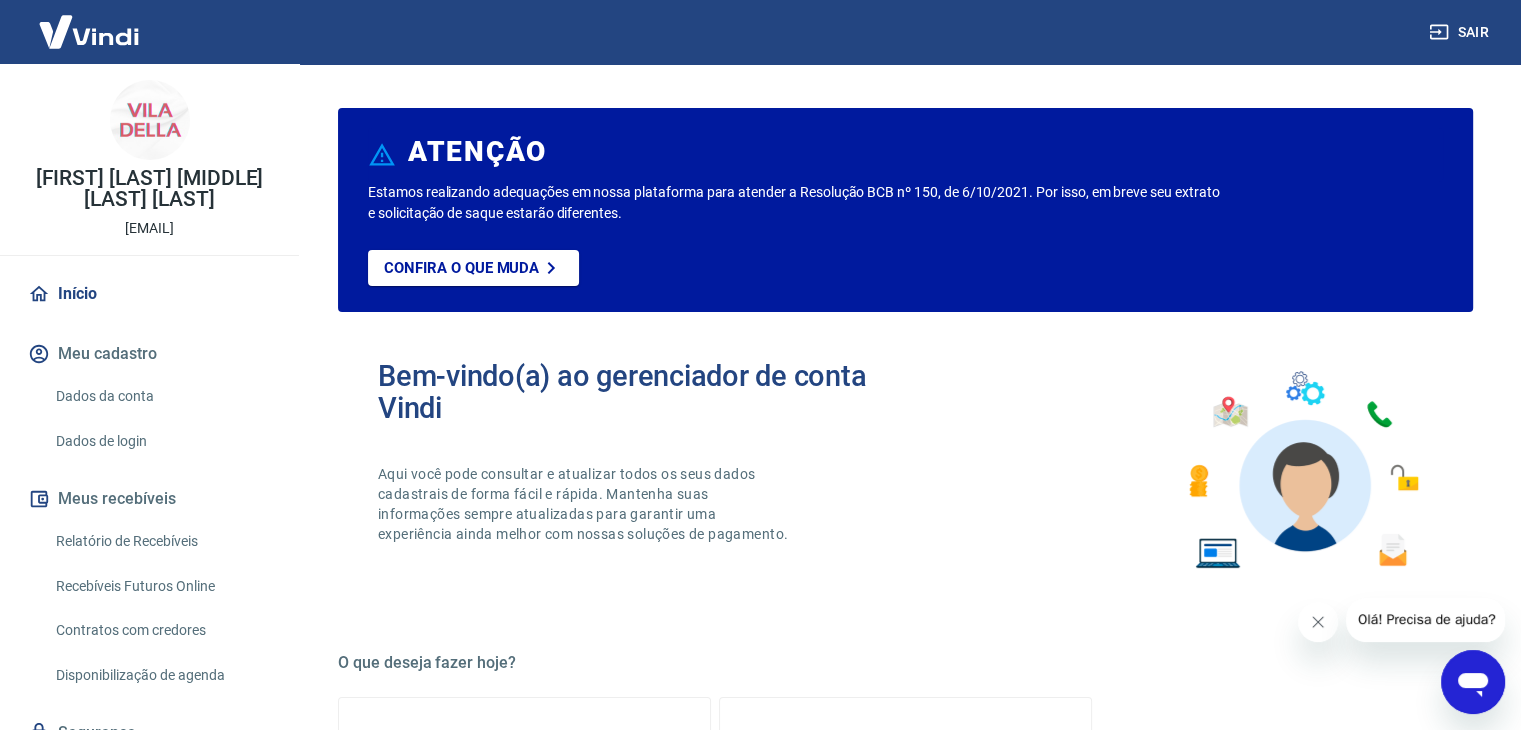 scroll, scrollTop: 85, scrollLeft: 0, axis: vertical 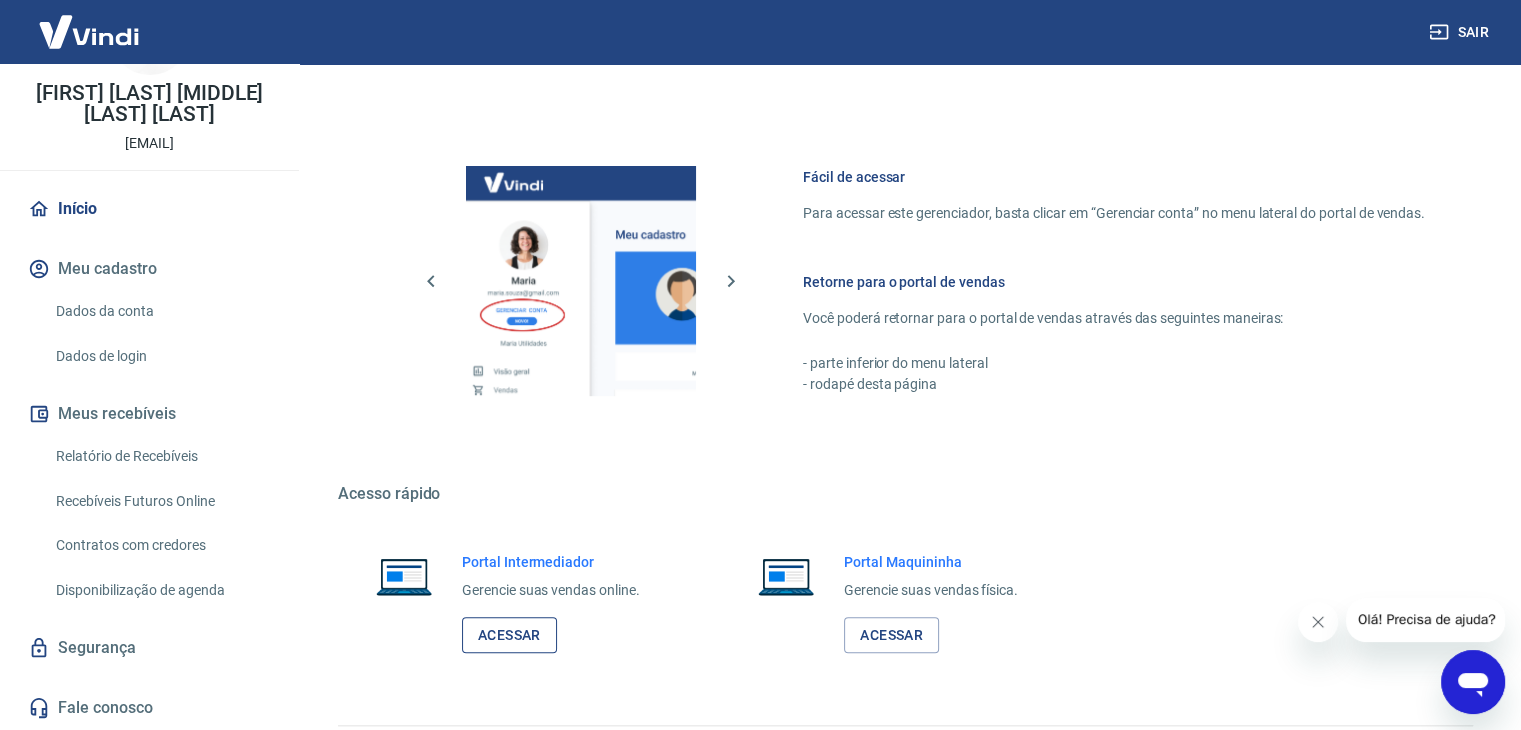 click on "Acessar" at bounding box center (509, 635) 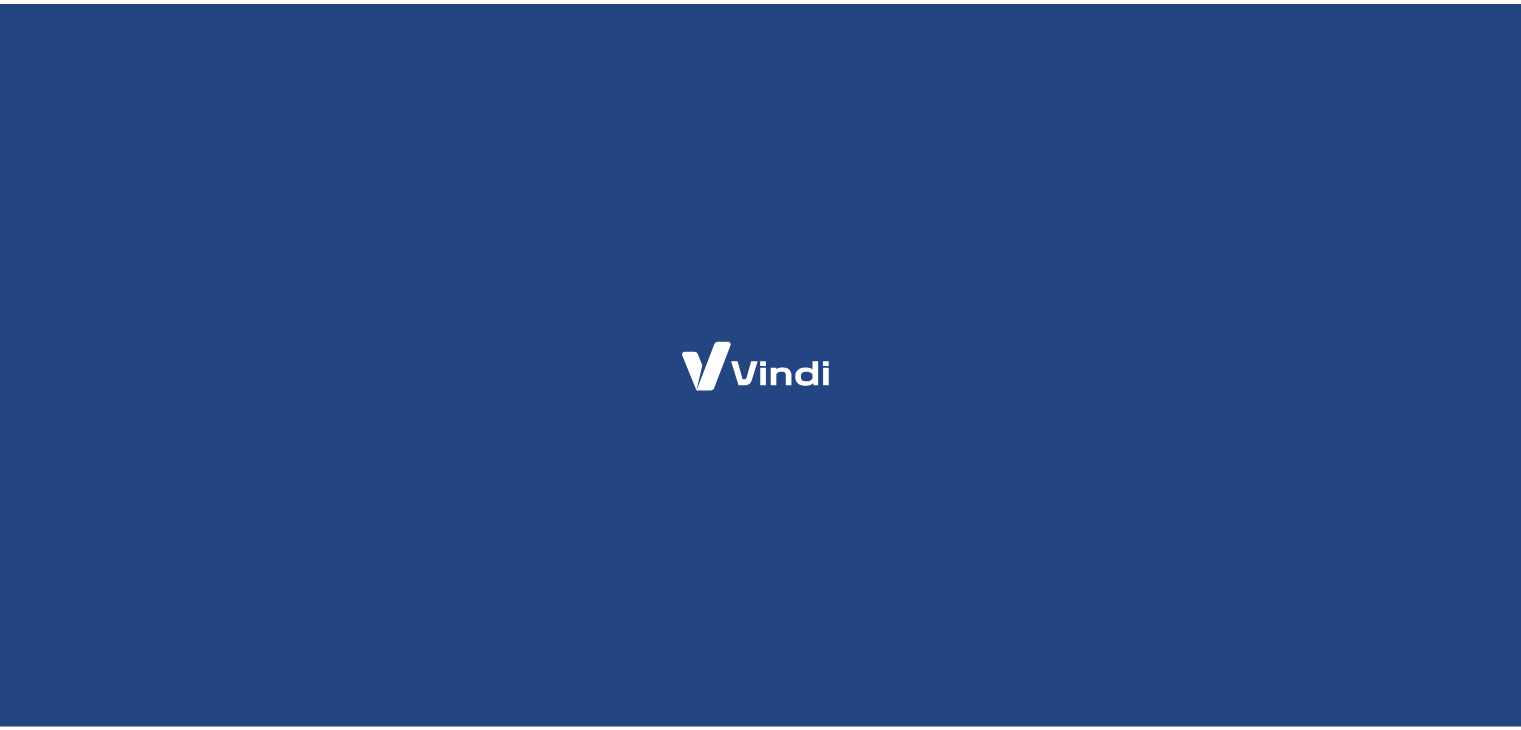 scroll, scrollTop: 0, scrollLeft: 0, axis: both 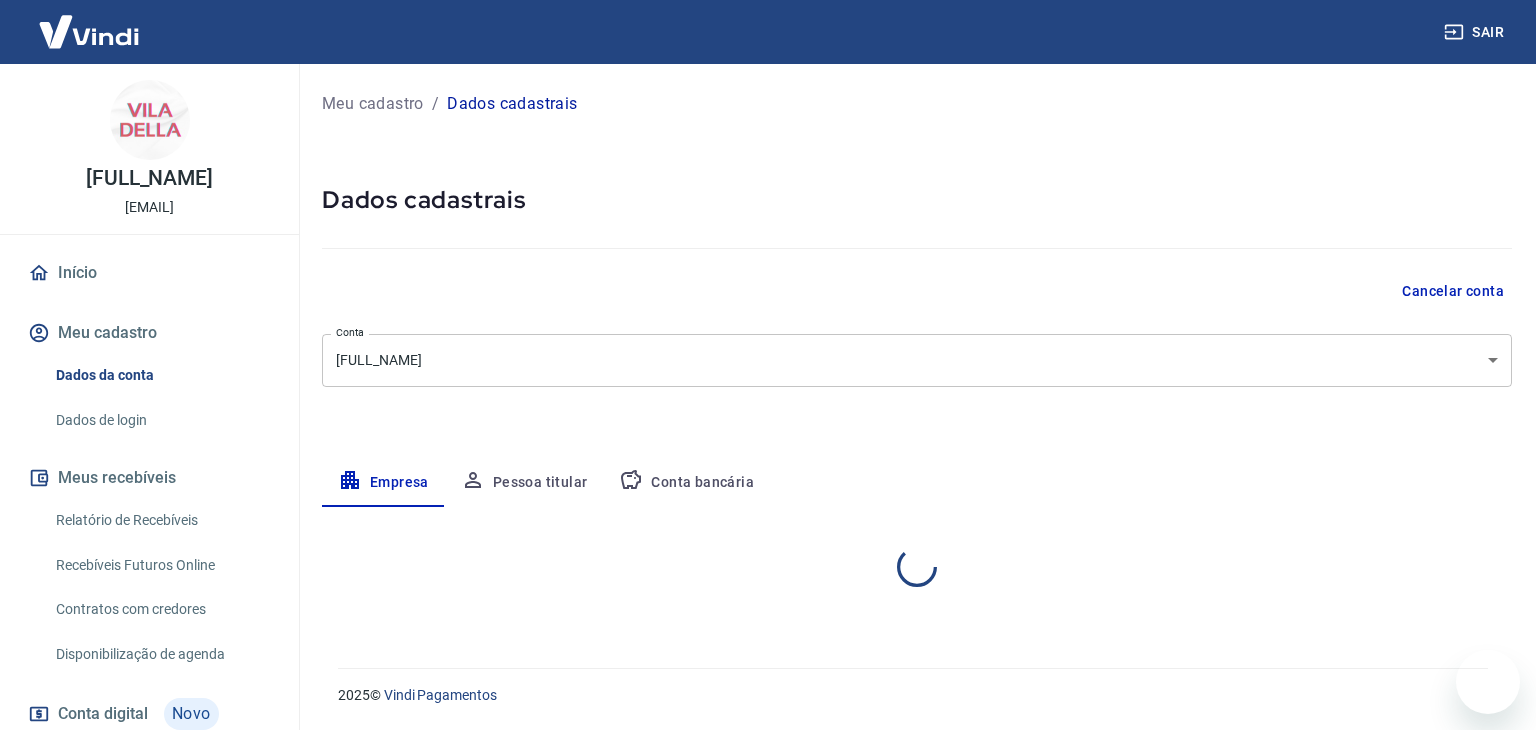 select on "SC" 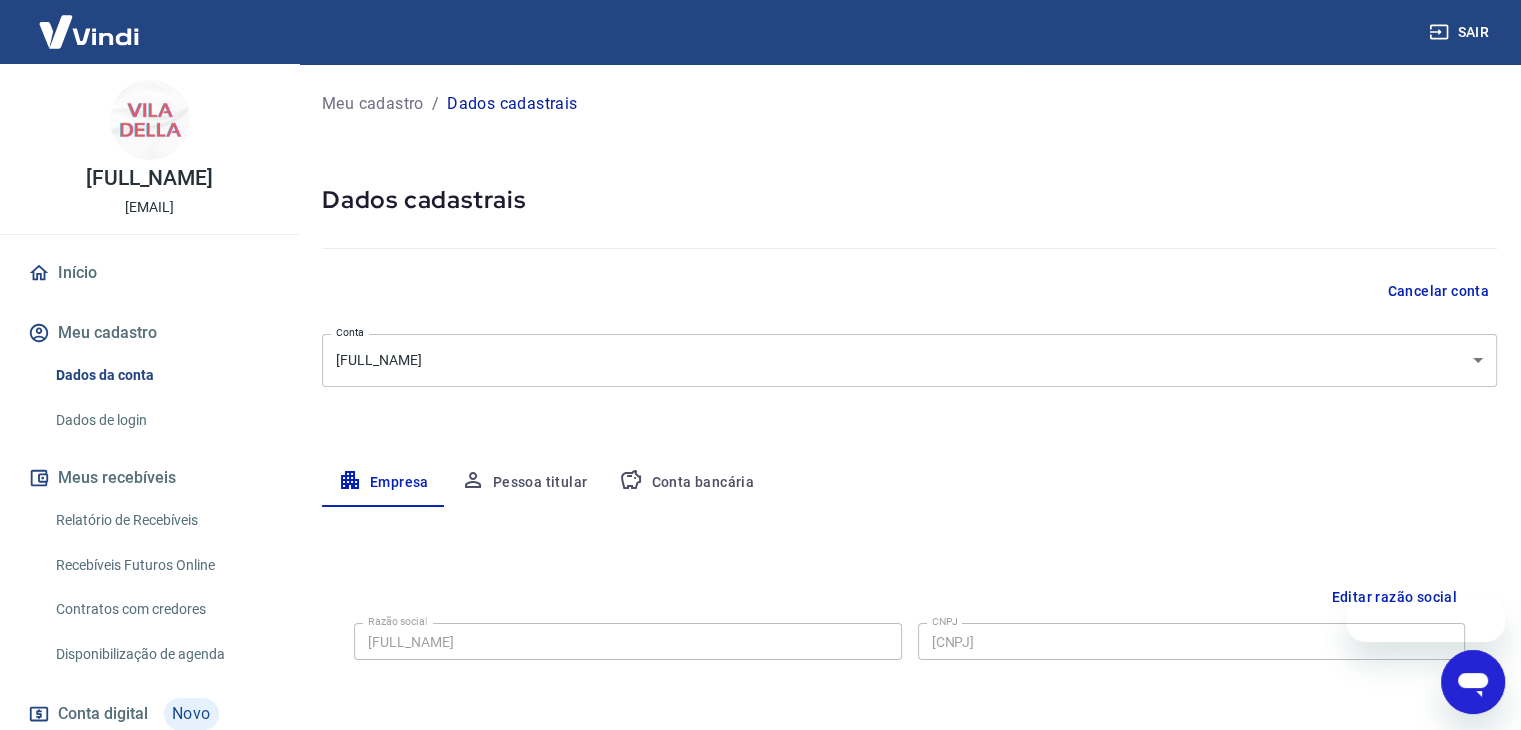 scroll, scrollTop: 0, scrollLeft: 0, axis: both 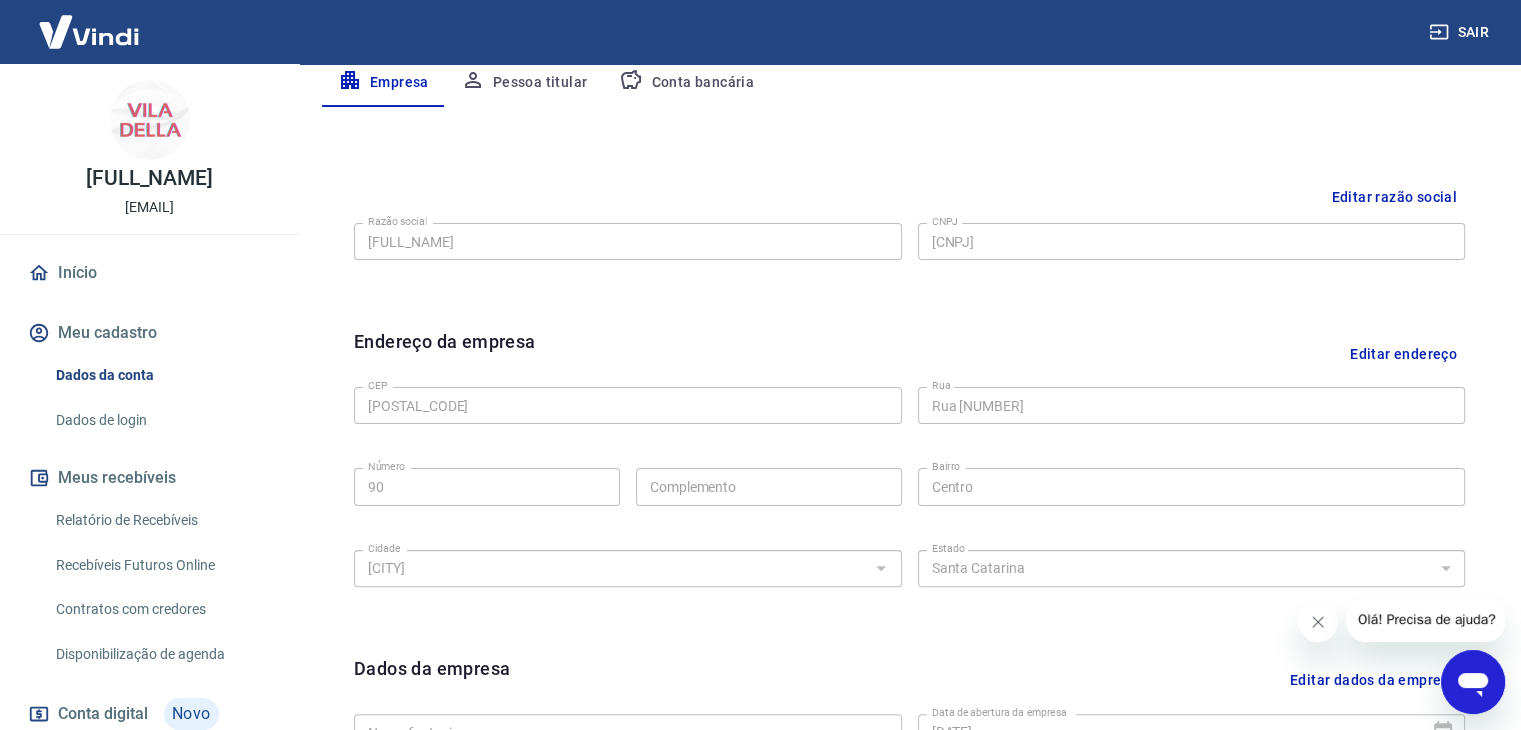 click on "Editar endereço" at bounding box center [1403, 353] 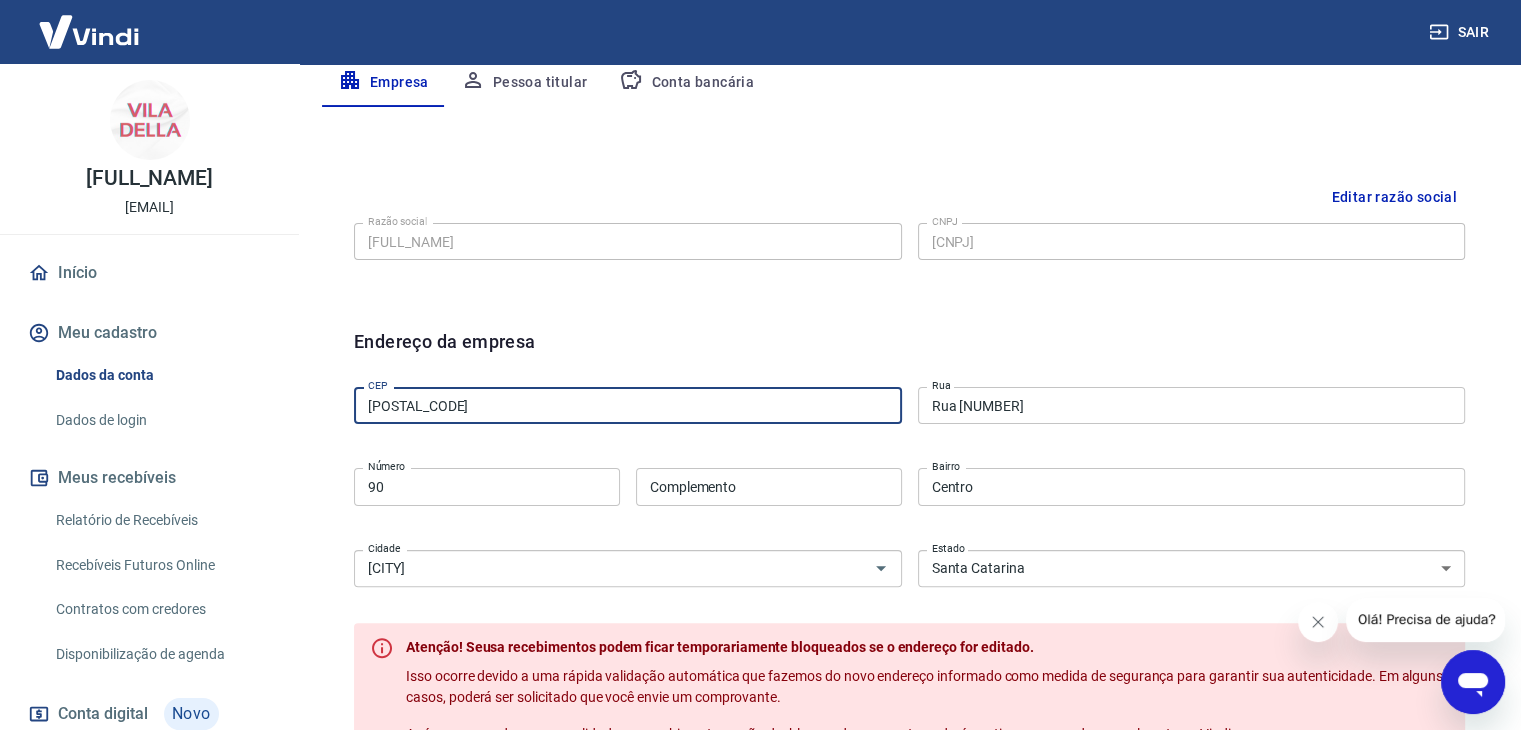 drag, startPoint x: 582, startPoint y: 421, endPoint x: 413, endPoint y: 414, distance: 169.14491 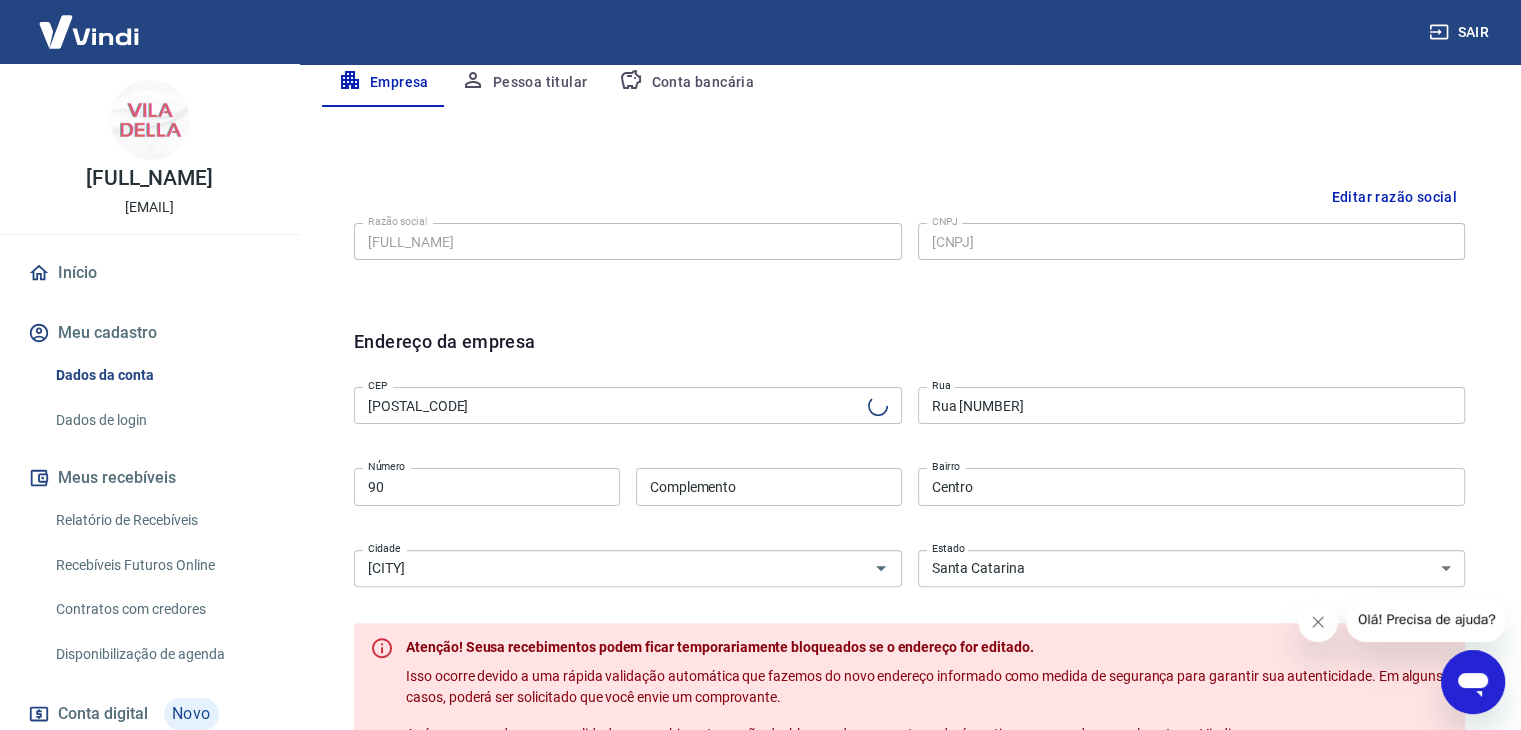 type on "Rua [NUMBER]" 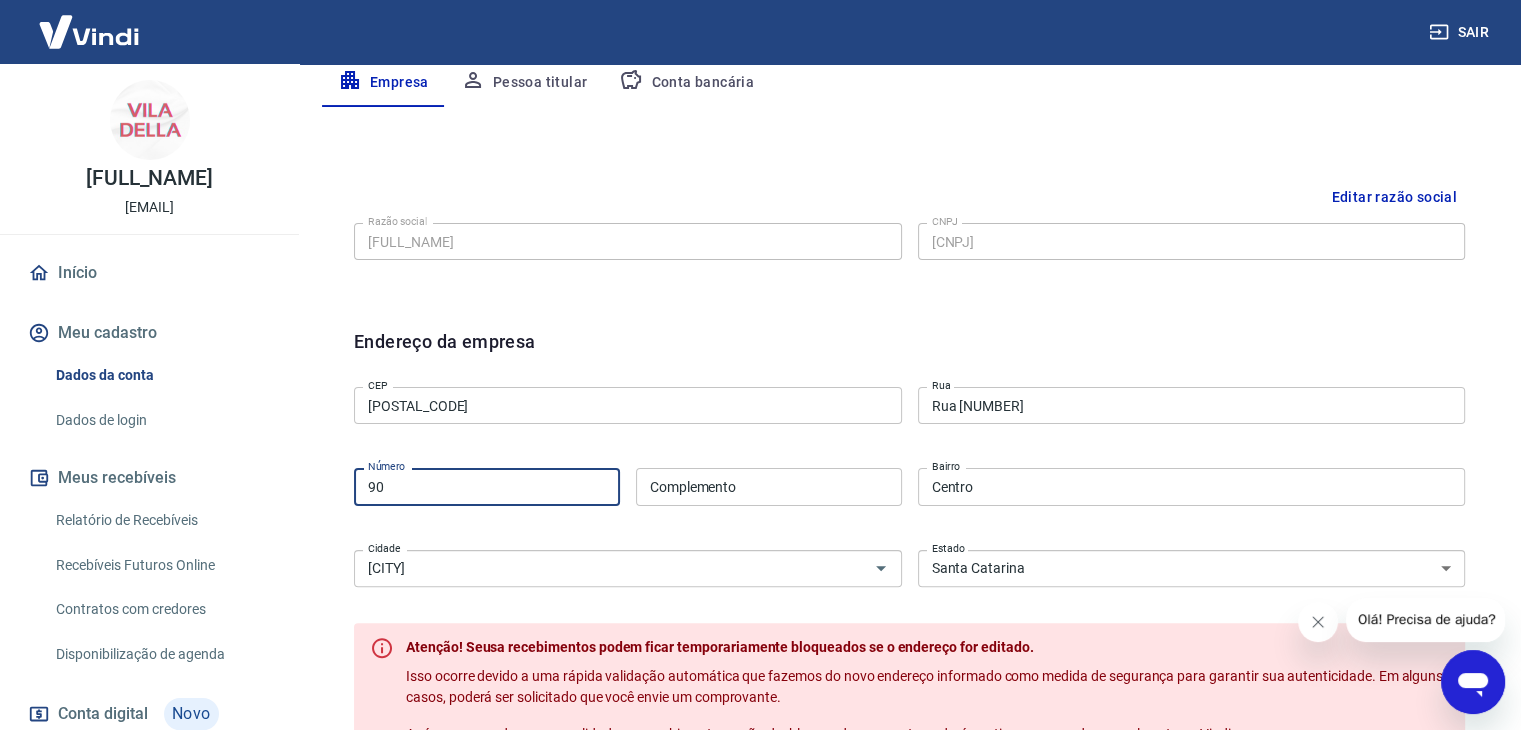 drag, startPoint x: 499, startPoint y: 497, endPoint x: 341, endPoint y: 497, distance: 158 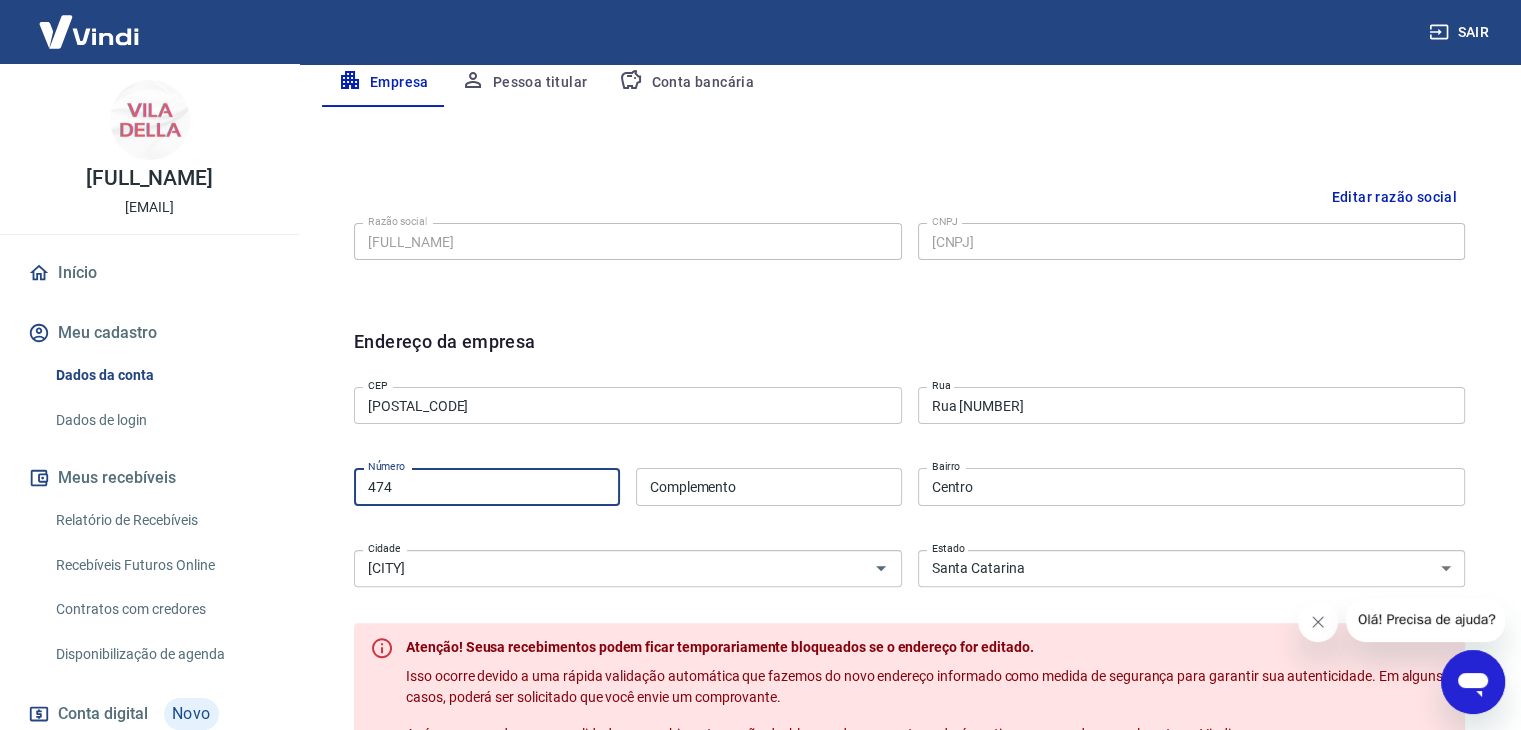 type on "474" 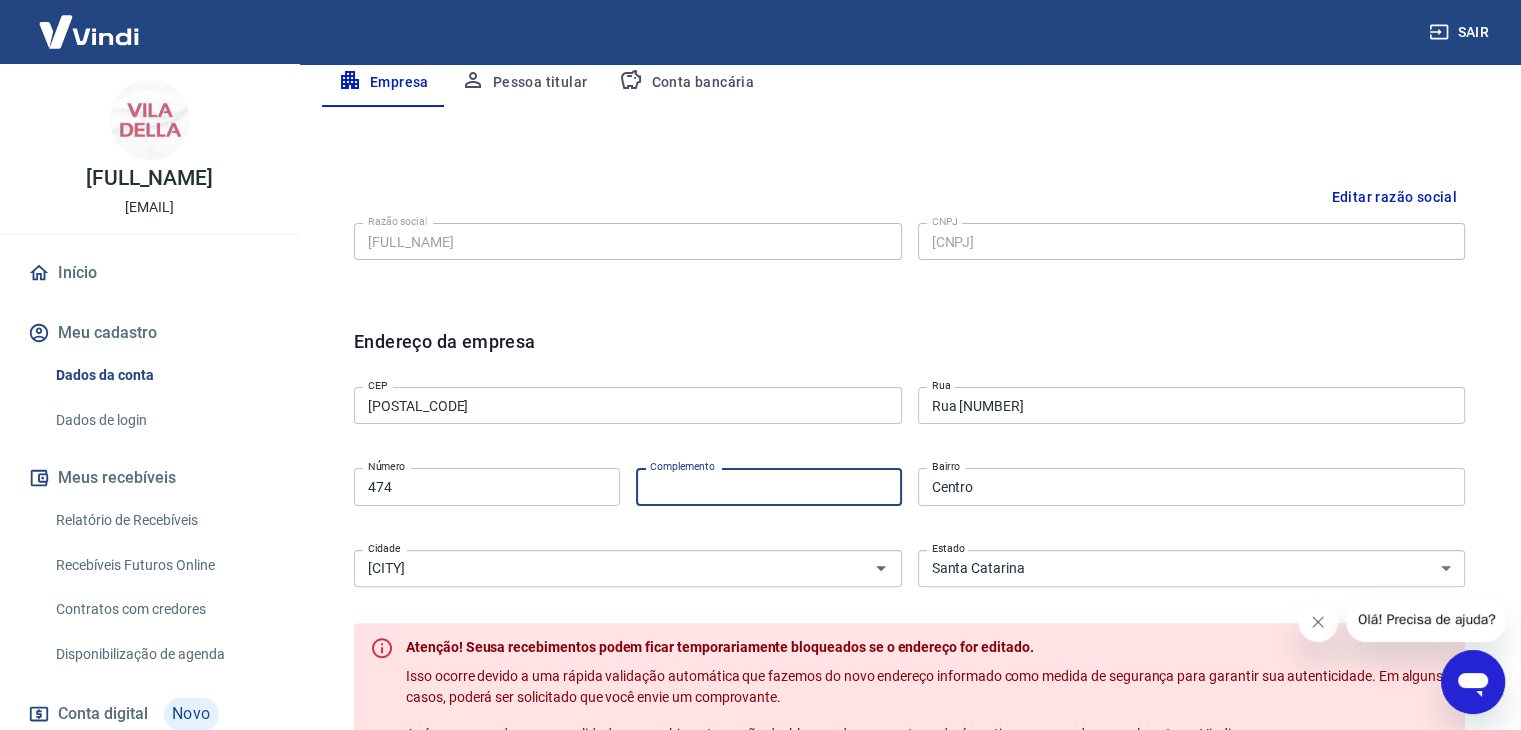 drag, startPoint x: 786, startPoint y: 485, endPoint x: 556, endPoint y: 478, distance: 230.10649 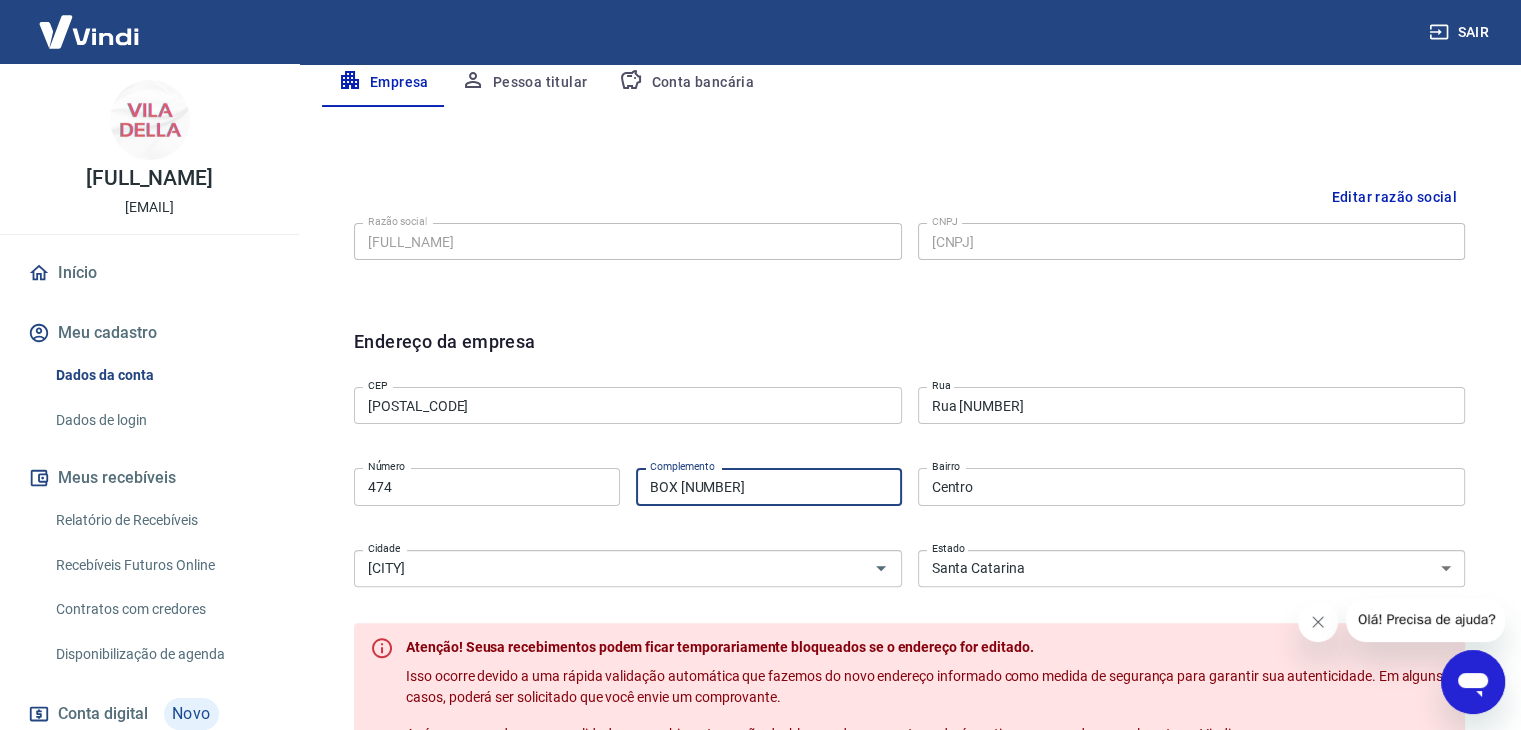 type on "BOX [NUMBER]" 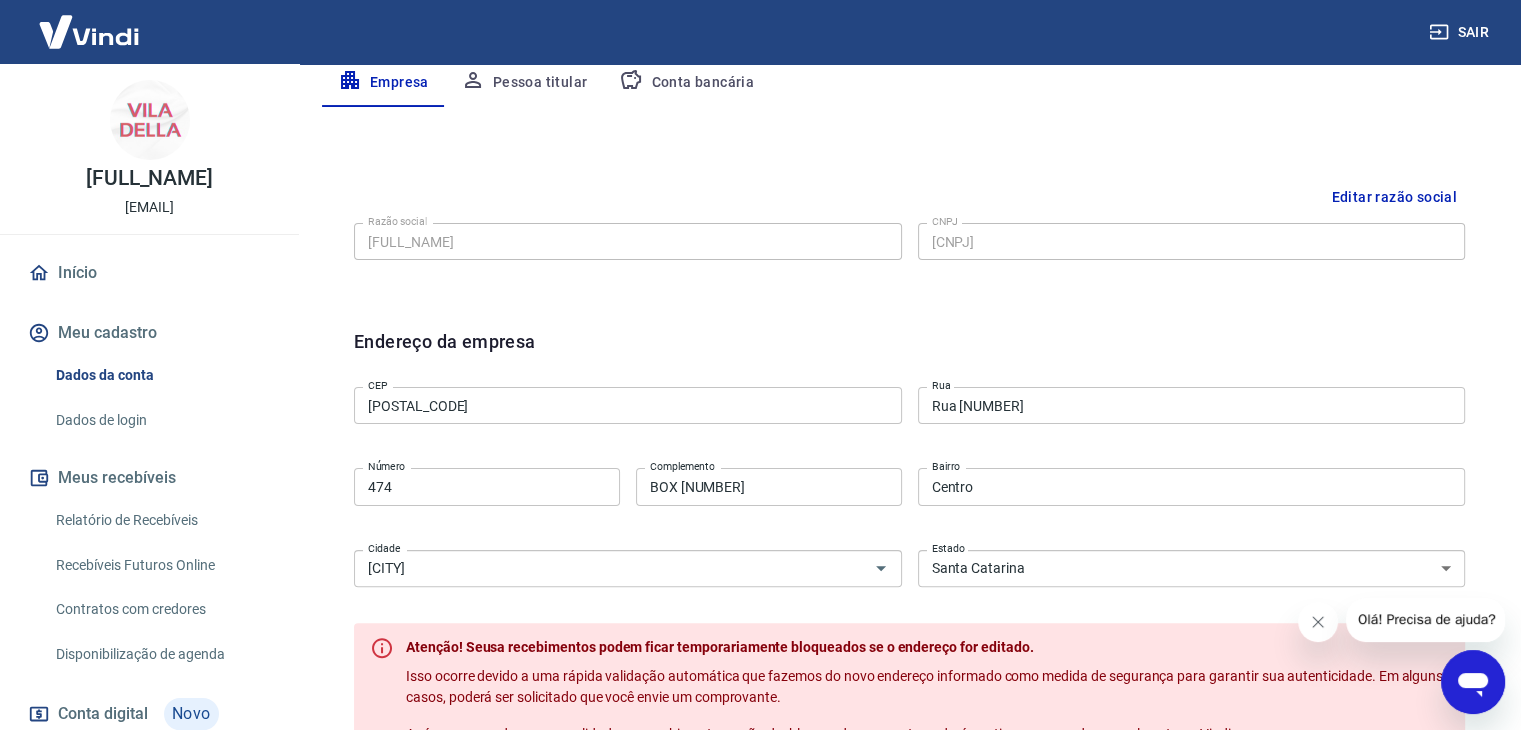 scroll, scrollTop: 700, scrollLeft: 0, axis: vertical 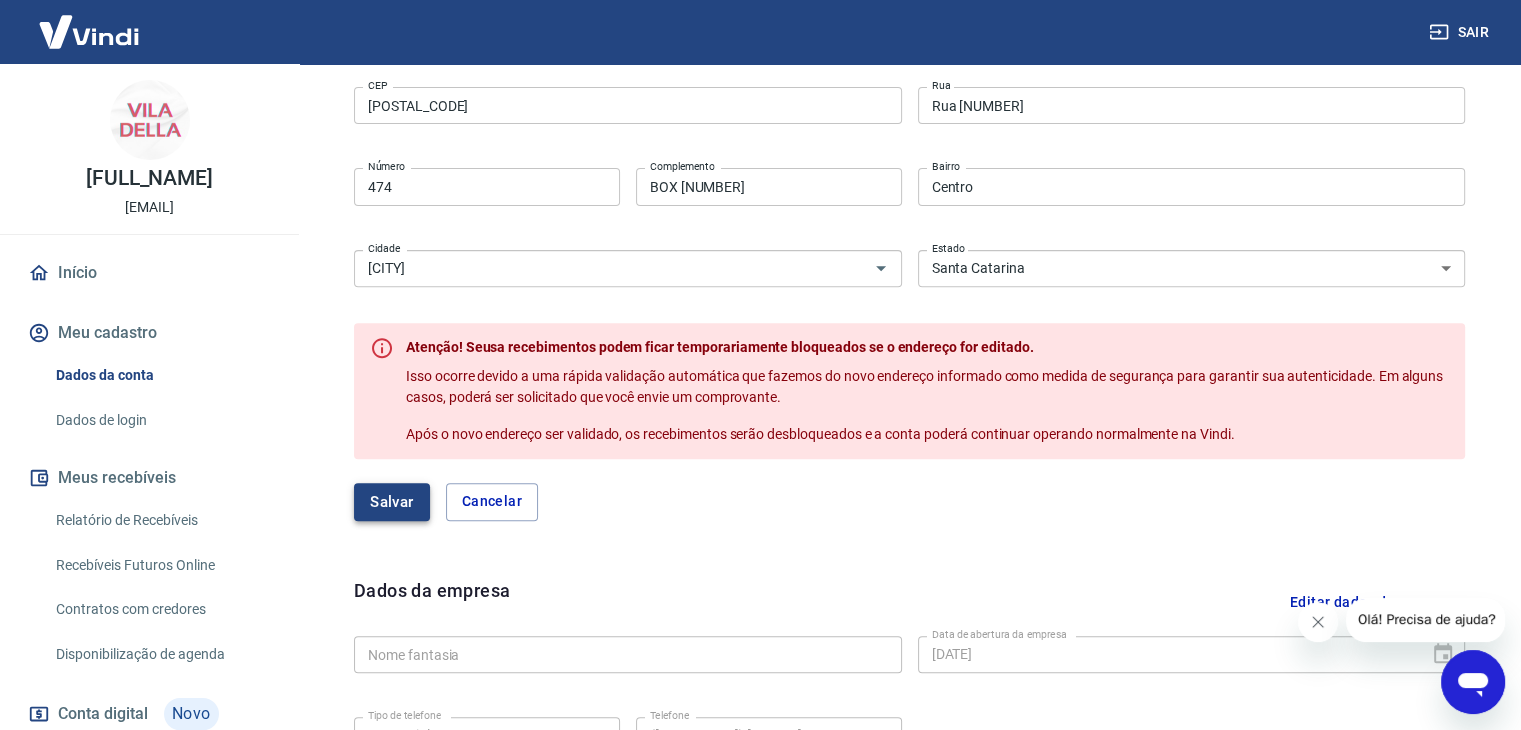 click on "Salvar" at bounding box center [392, 502] 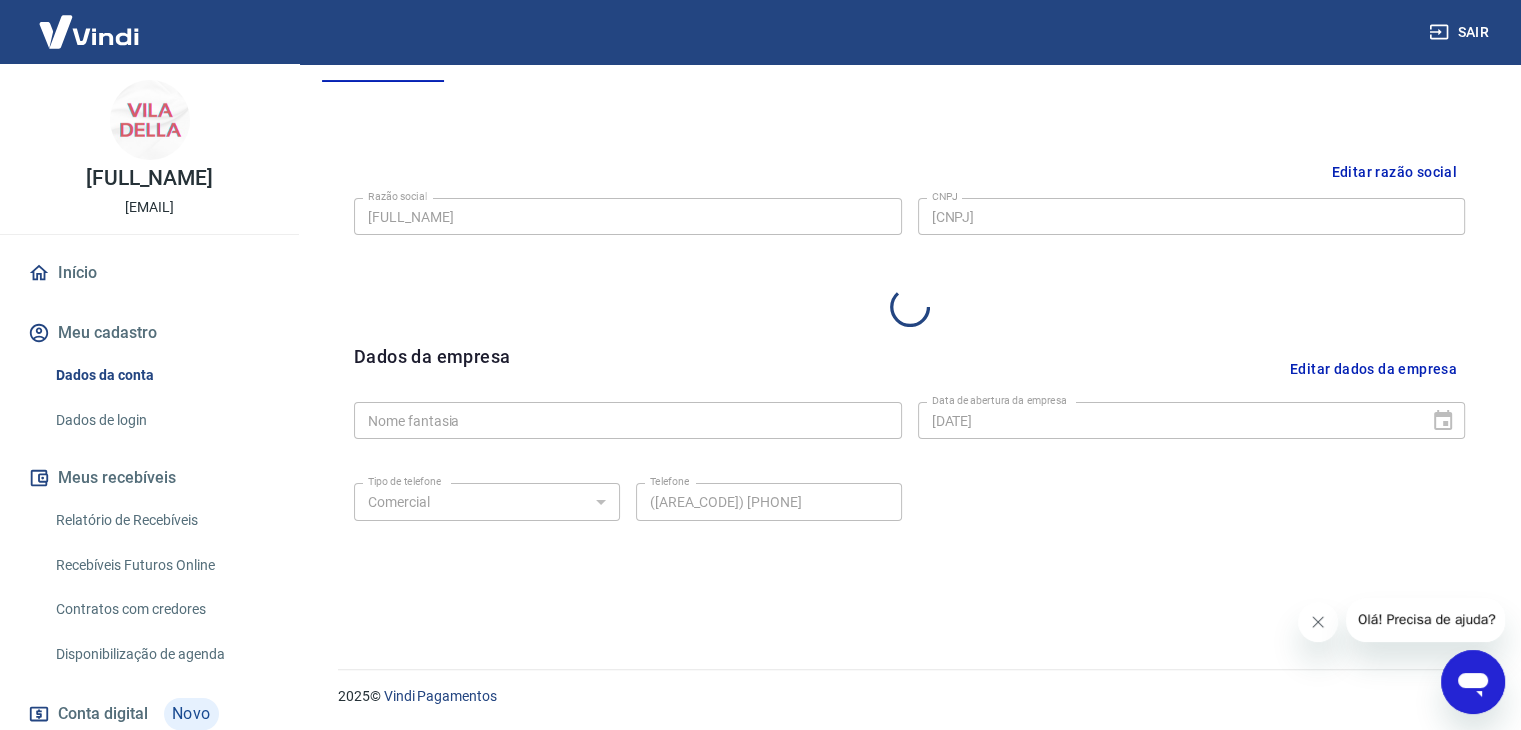 select on "SC" 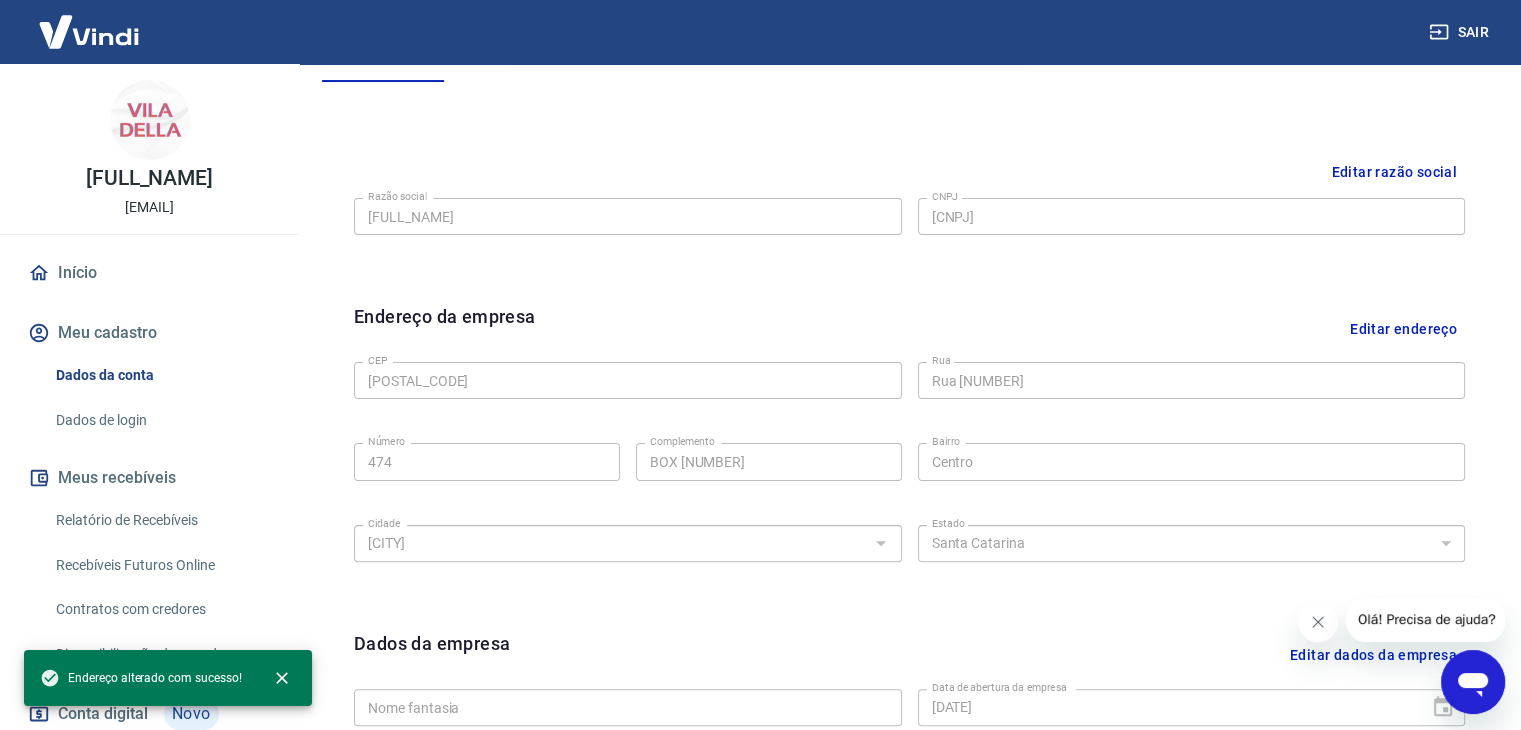 scroll, scrollTop: 700, scrollLeft: 0, axis: vertical 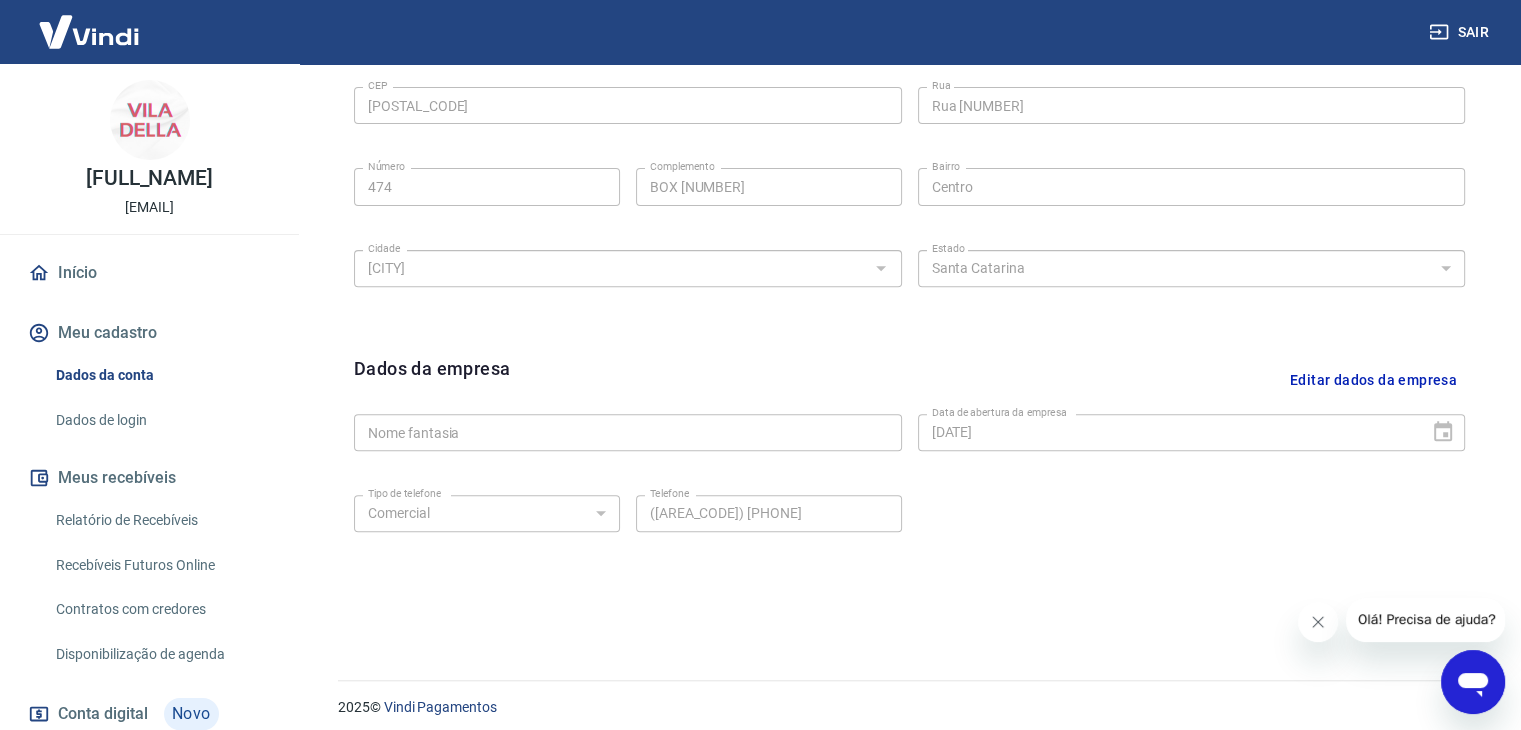 click on "Editar dados da empresa" at bounding box center (1373, 380) 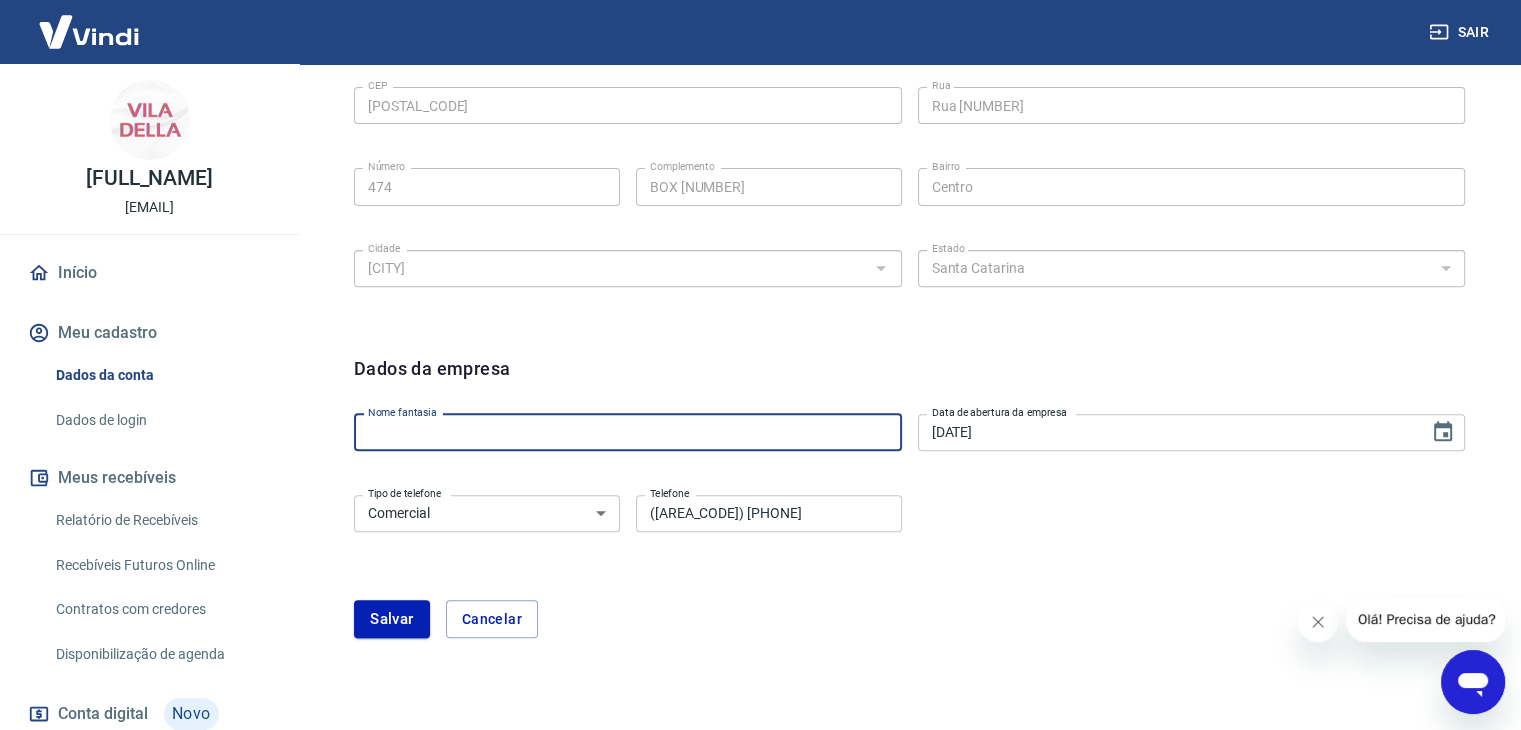 drag, startPoint x: 640, startPoint y: 438, endPoint x: 356, endPoint y: 440, distance: 284.00705 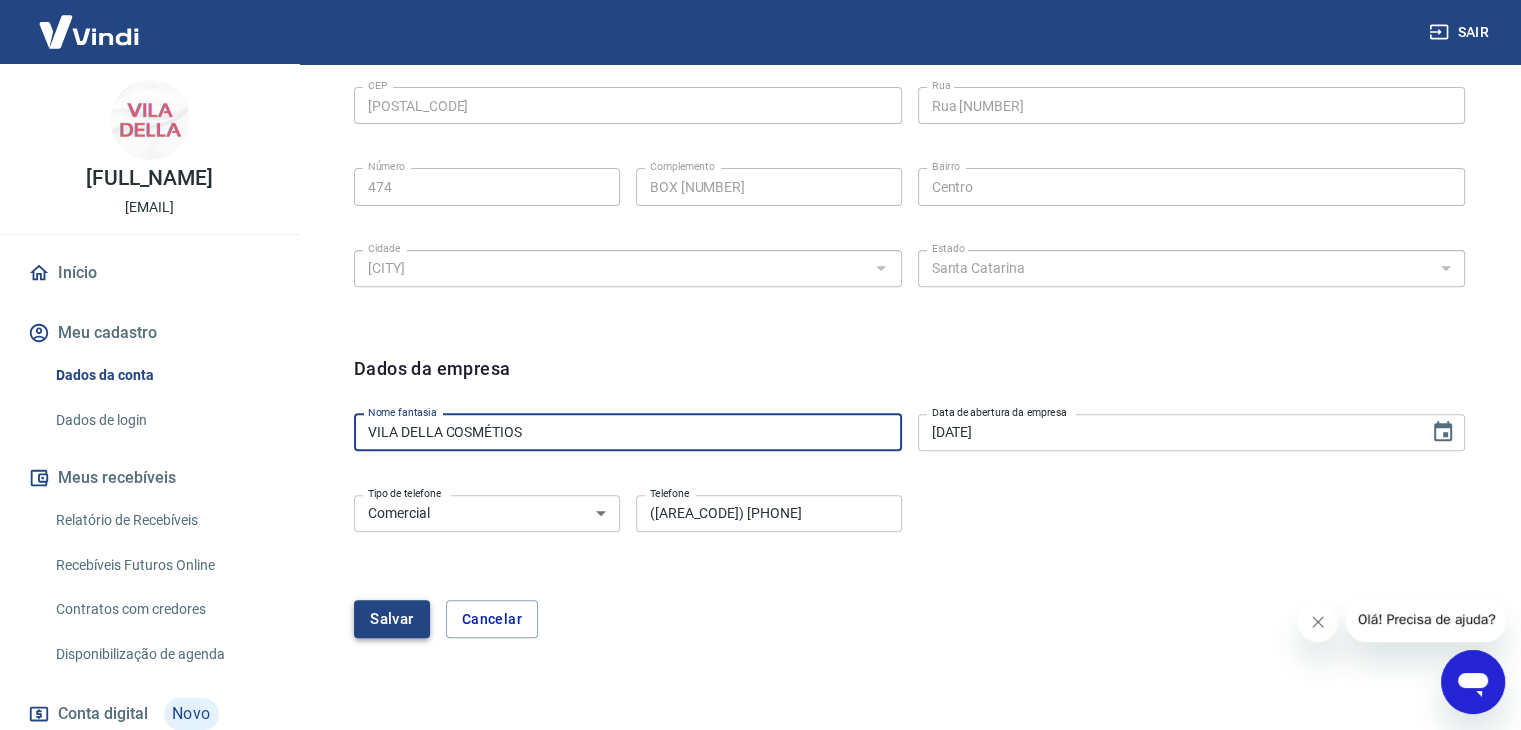 type on "VILA DELLA COSMÉTIOS" 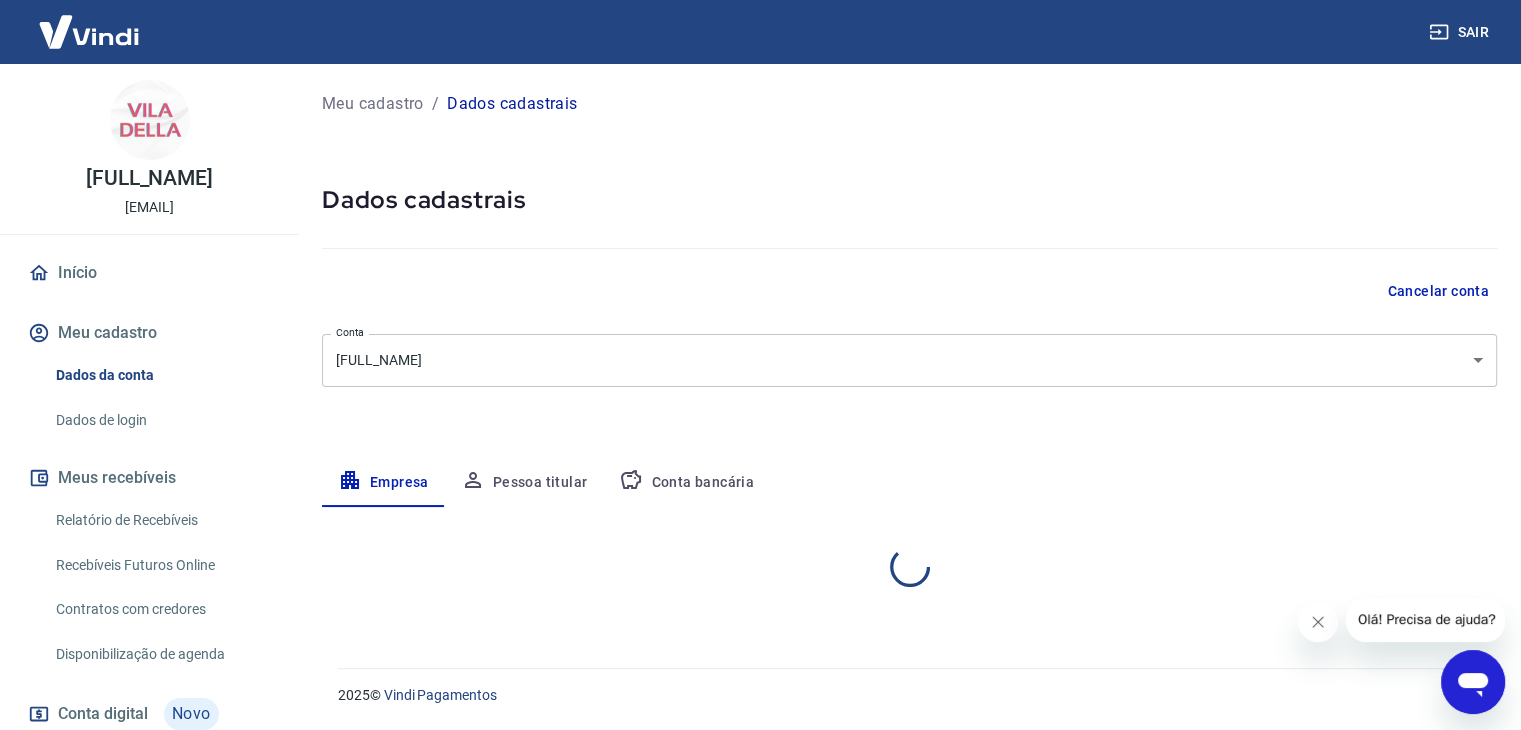 scroll, scrollTop: 0, scrollLeft: 0, axis: both 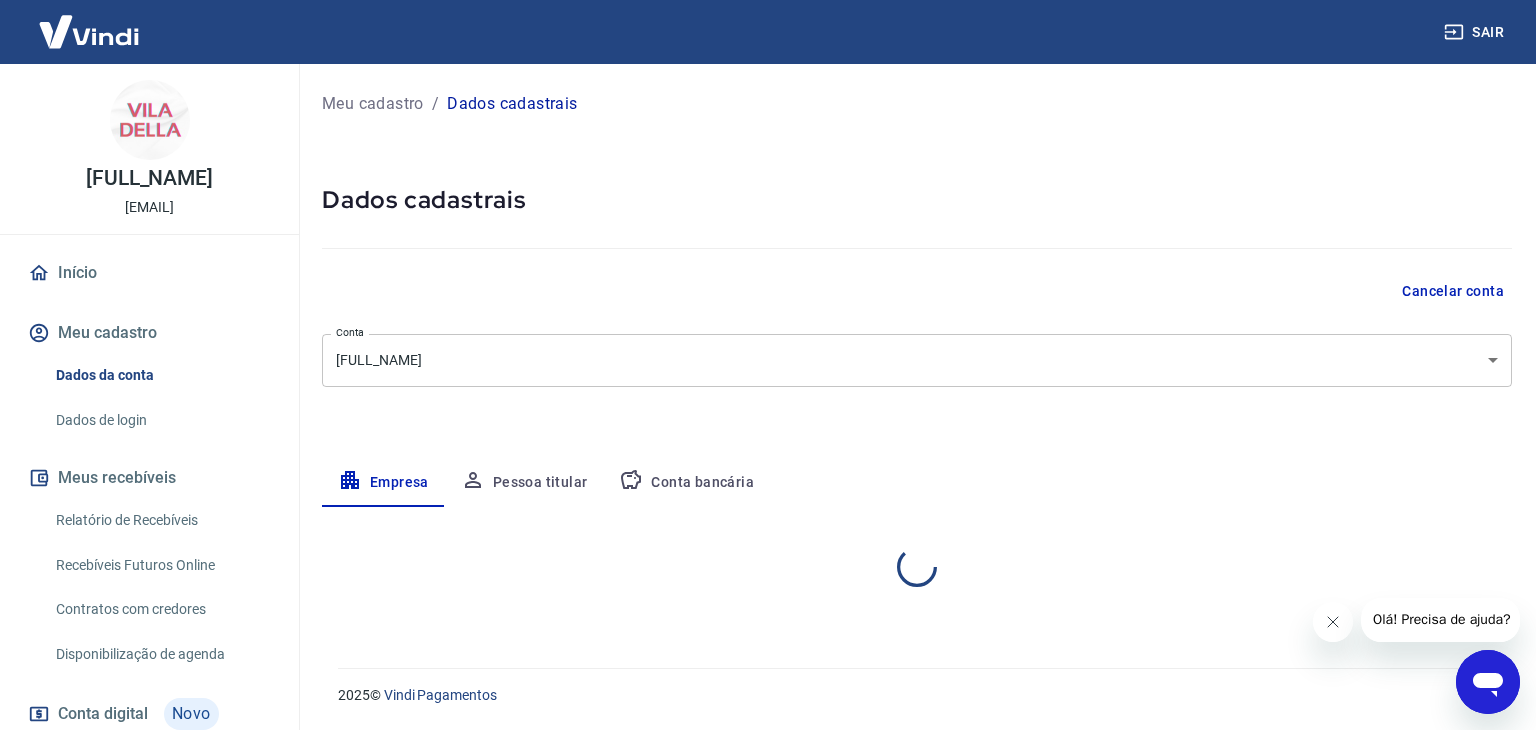 select on "SC" 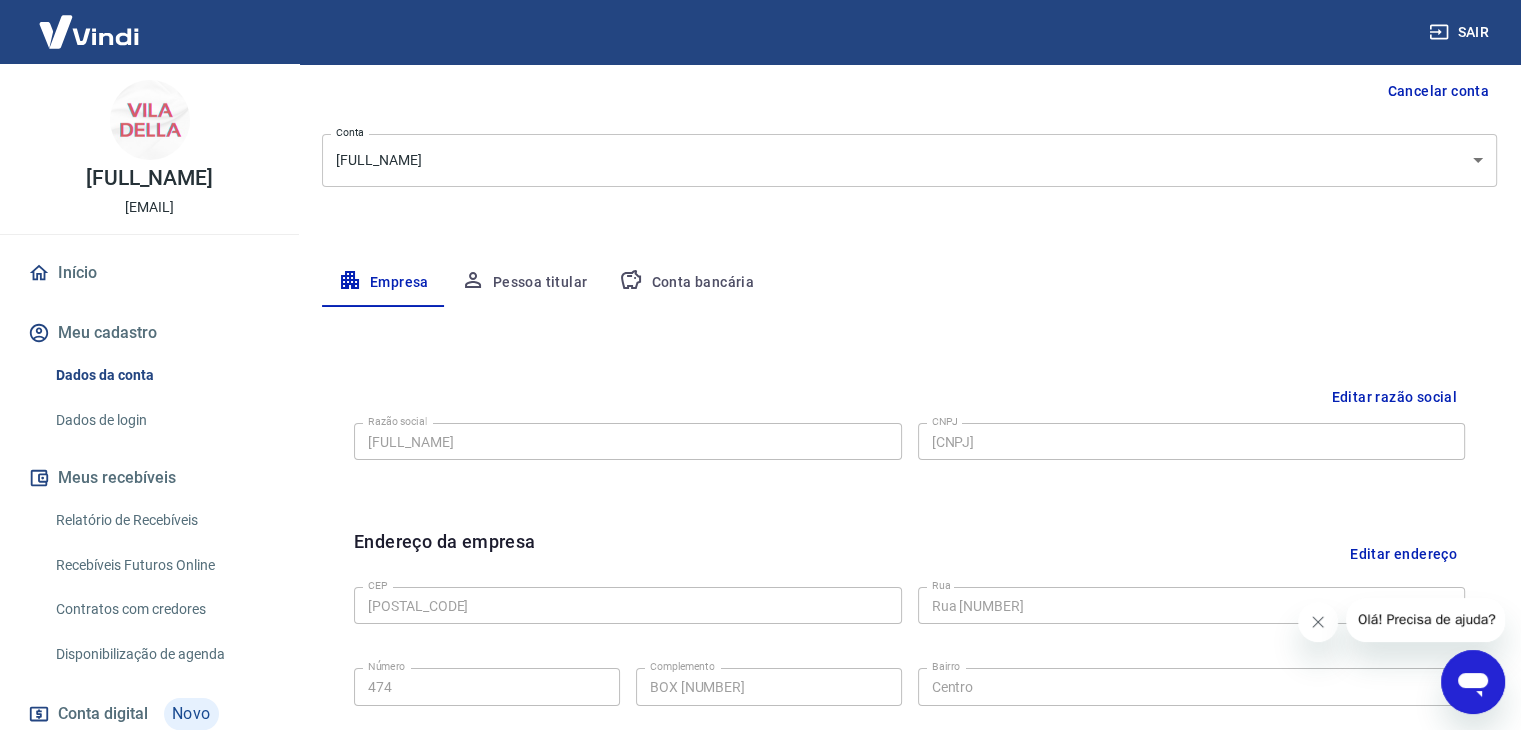 scroll, scrollTop: 100, scrollLeft: 0, axis: vertical 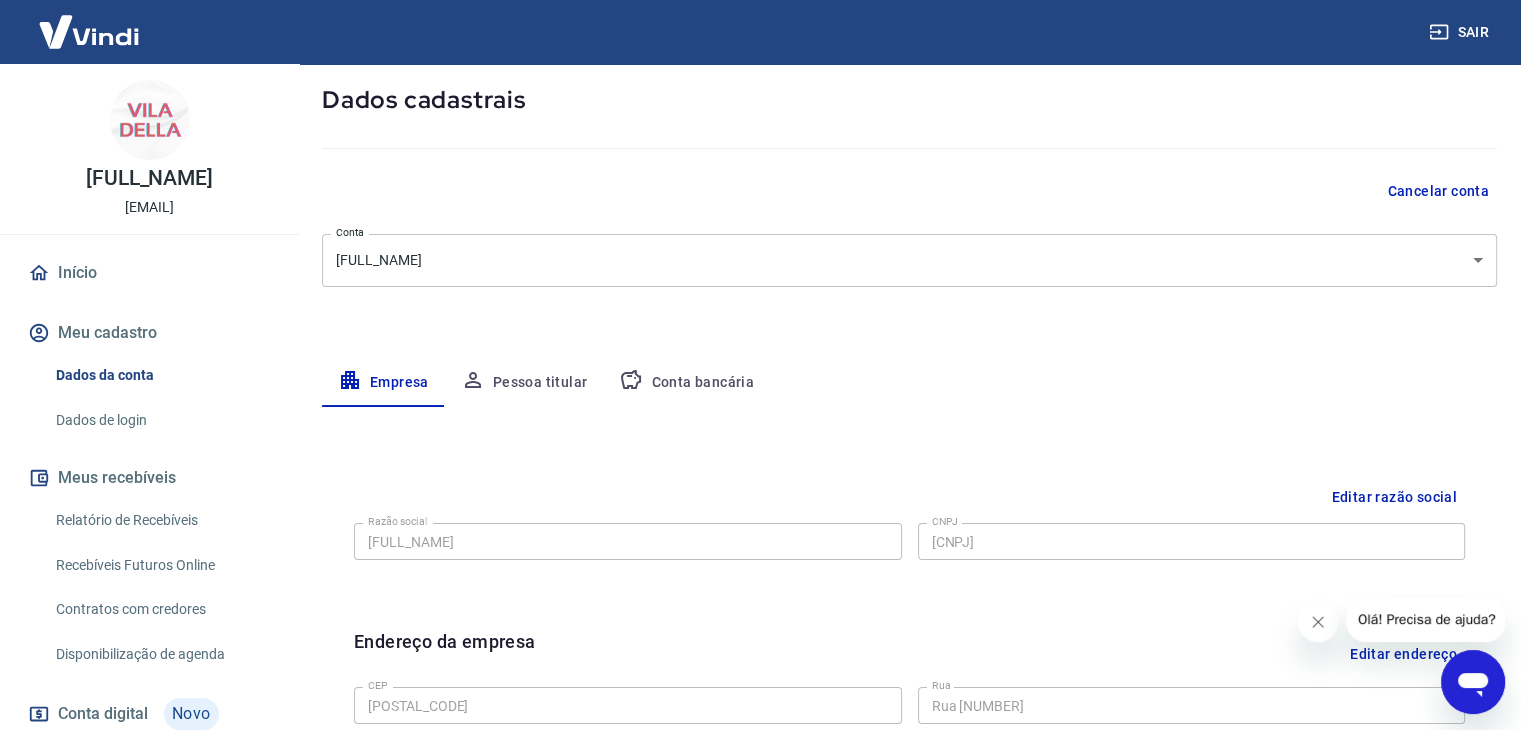 click on "Sair [FULL_NAME] [EMAIL] Início Meu cadastro Dados da conta Dados de login Meus recebíveis Relatório de Recebíveis Recebíveis Futuros Online Contratos com credores Disponibilização de agenda Conta digital Novo Segurança Fale conosco Volte para o portal de gerenciamento de vendas do Intermediador. Voltar para Intermediador Meu cadastro / Dados cadastrais Dados cadastrais Cancelar conta Conta [FULL_NAME] [object Object] Conta Empresa Pessoa titular Conta bancária Editar razão social Razão social [FULL_NAME] Razão social CNPJ [CNPJ] CNPJ Endereço da empresa Editar endereço CEP [POSTAL_CODE] CEP Rua Rua [NUMBER] Rua Número [NUMBER] Número Complemento BOX [NUMBER] Complemento Bairro Centro Bairro Cidade [CITY] Cidade Estado Acre Alagoas Amapá Amazonas Bahia Ceará Distrito Federal Espírito Santo Goiás Maranhão Mato Grosso Mato Grosso do Sul Minas Gerais Pará Paraíba Paraná Pernambuco Piauí Rio de Janeiro Rondônia" at bounding box center (760, 265) 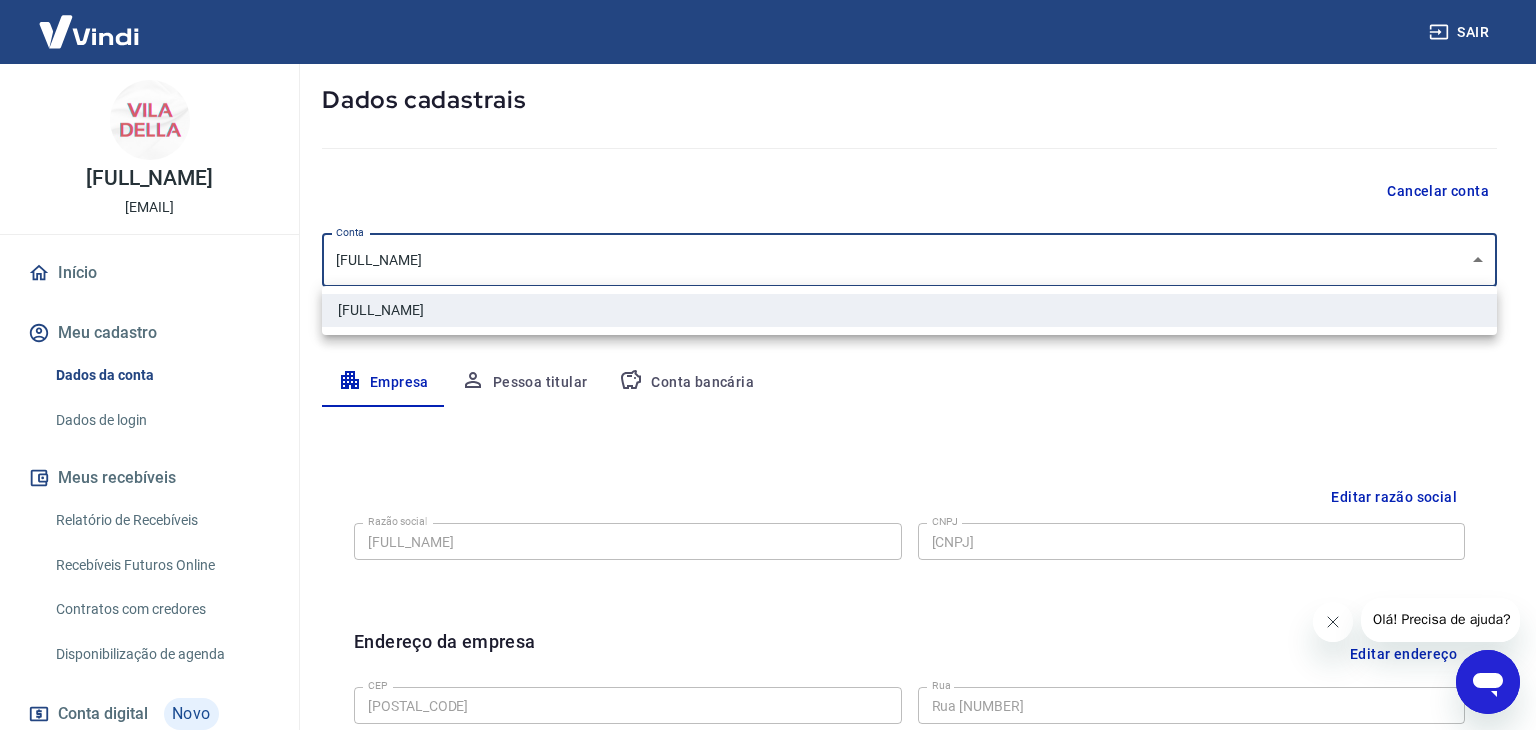 click at bounding box center [768, 365] 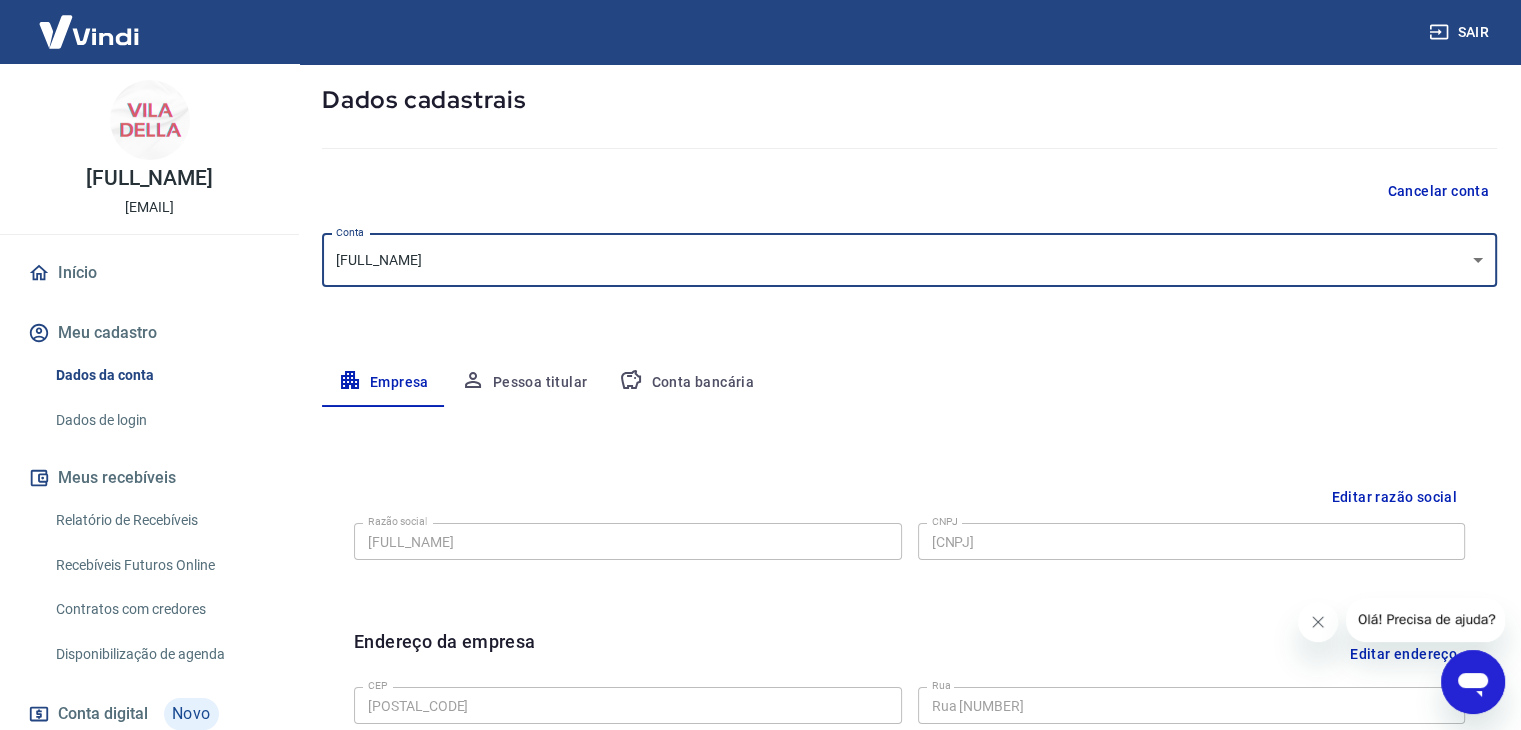 scroll, scrollTop: 300, scrollLeft: 0, axis: vertical 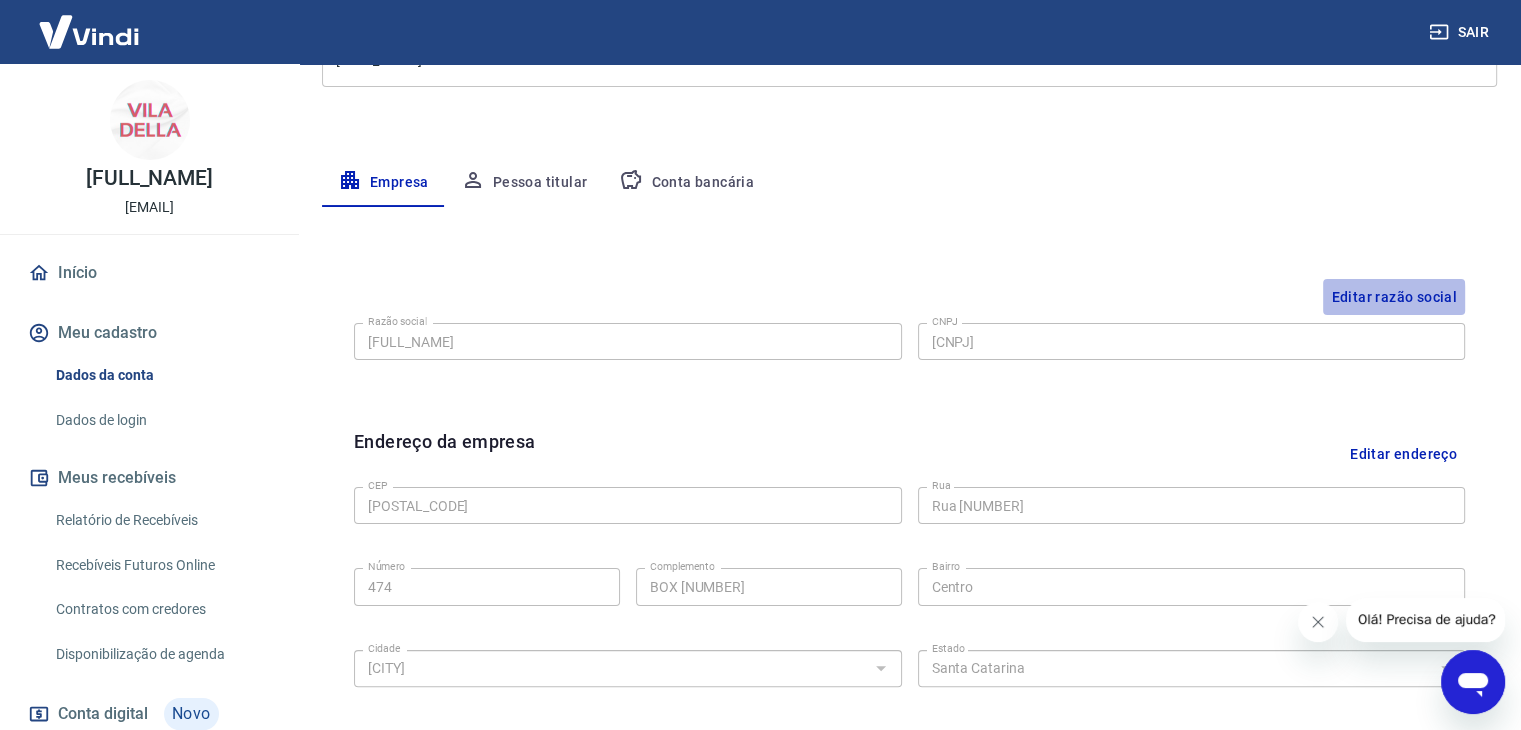 click on "Editar razão social" at bounding box center (1394, 297) 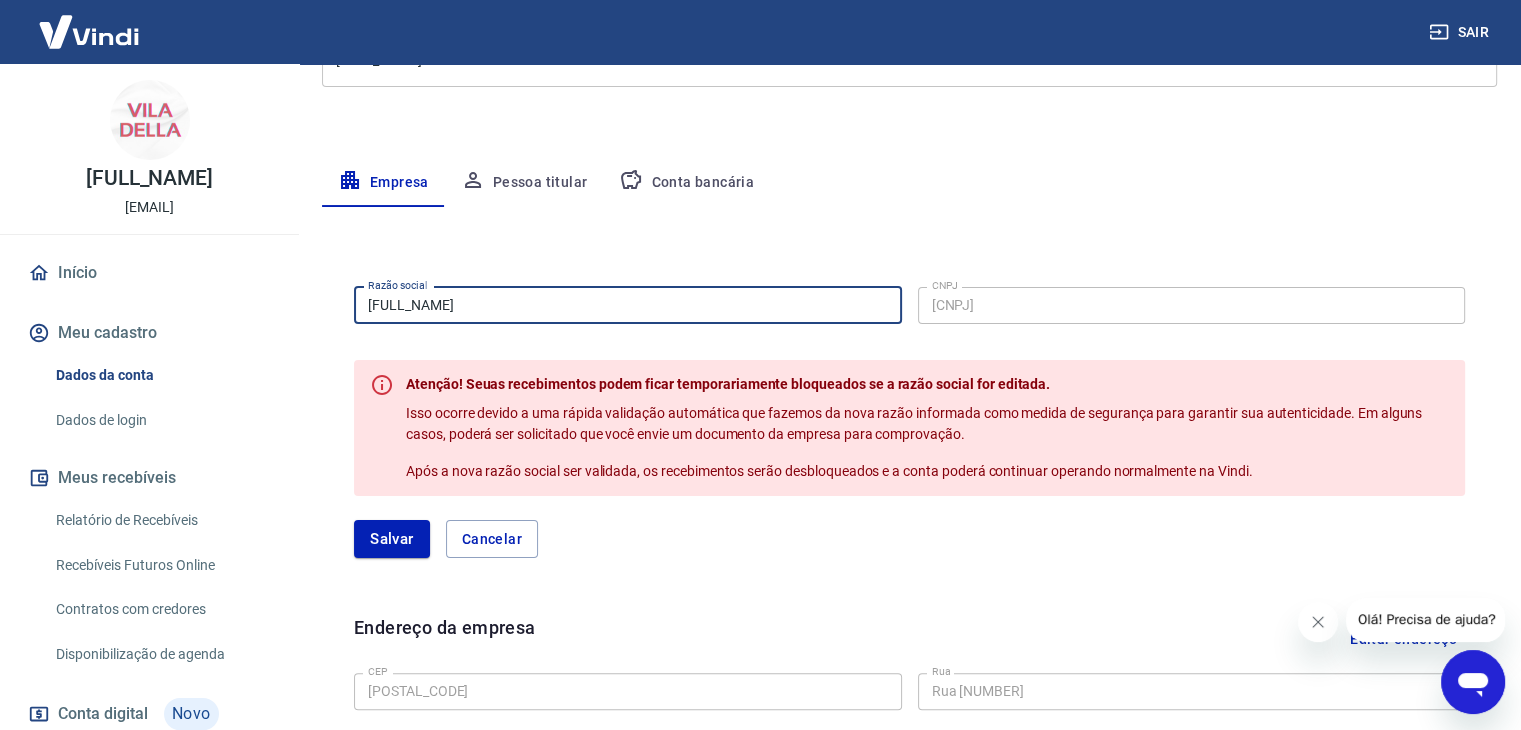 drag, startPoint x: 620, startPoint y: 313, endPoint x: 335, endPoint y: 311, distance: 285.00702 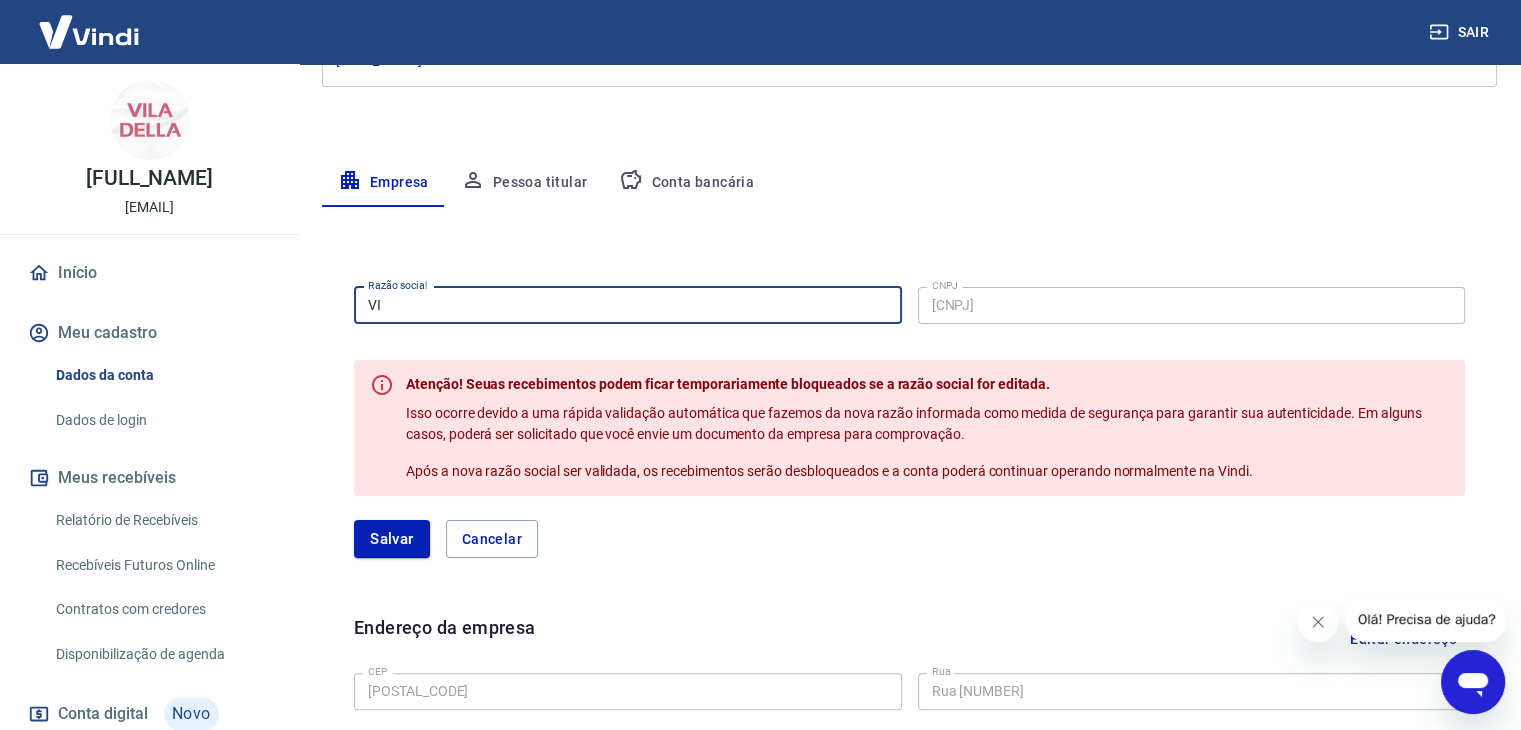 type on "VILA DELLA COSMÉTICOS LTDA" 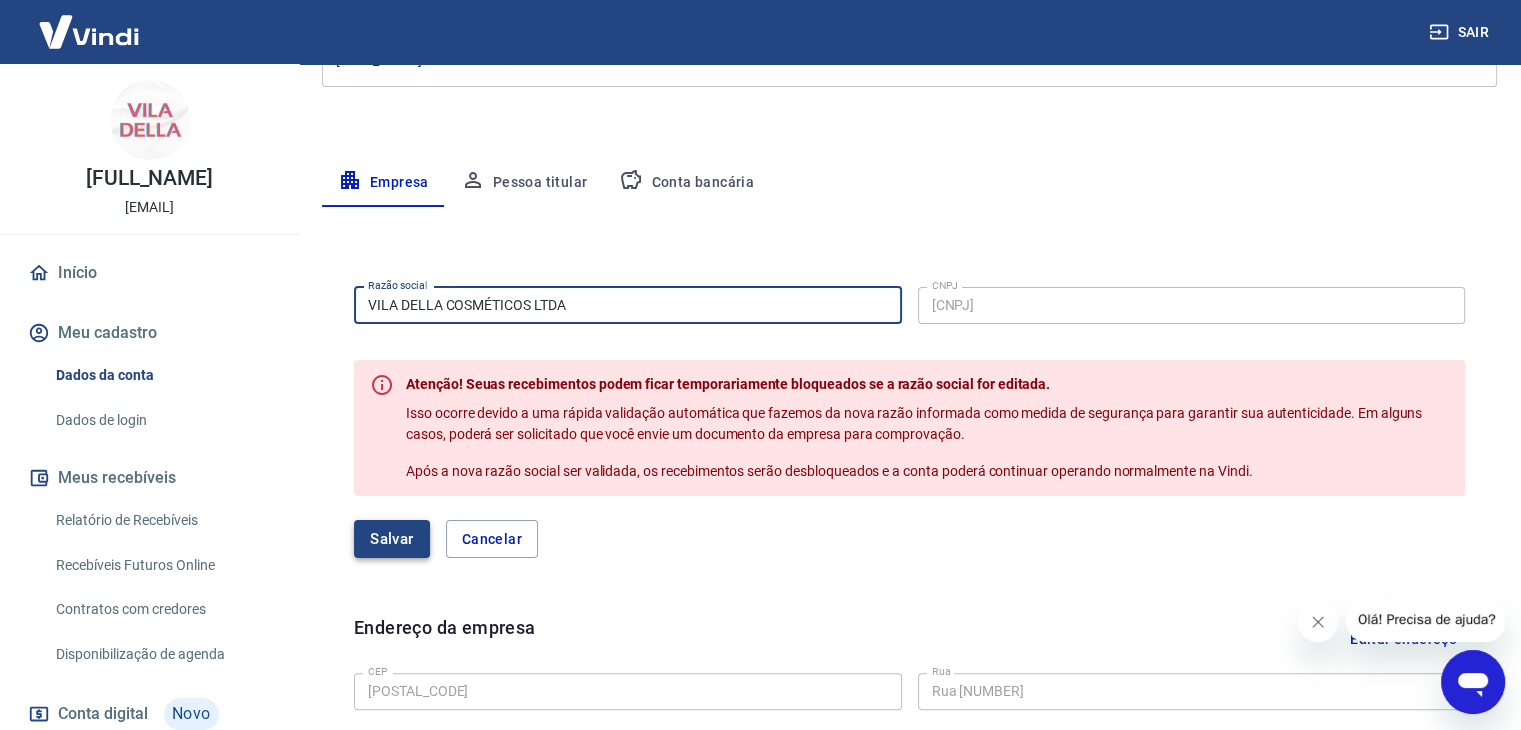 click on "Salvar" at bounding box center (392, 539) 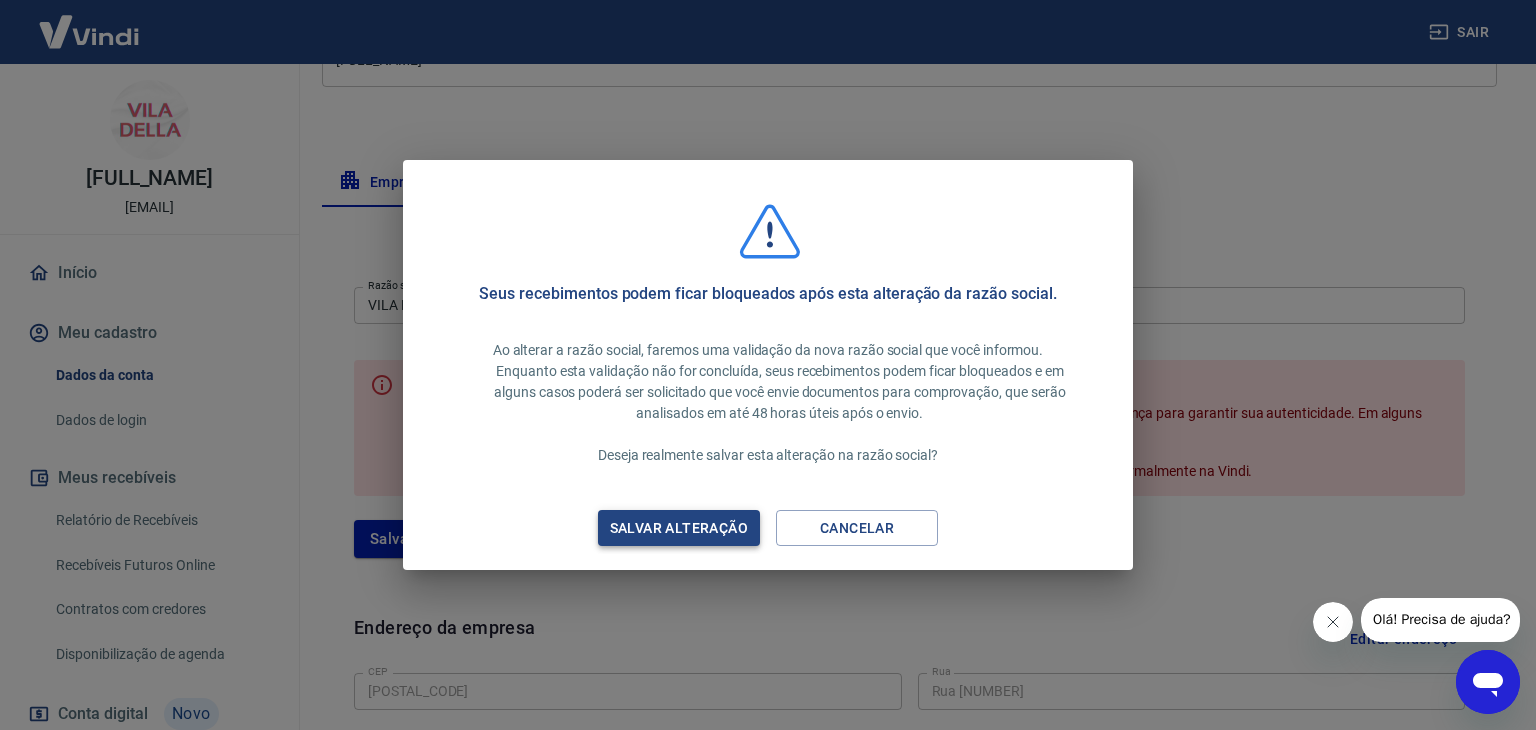 click on "Salvar alteração" at bounding box center [679, 528] 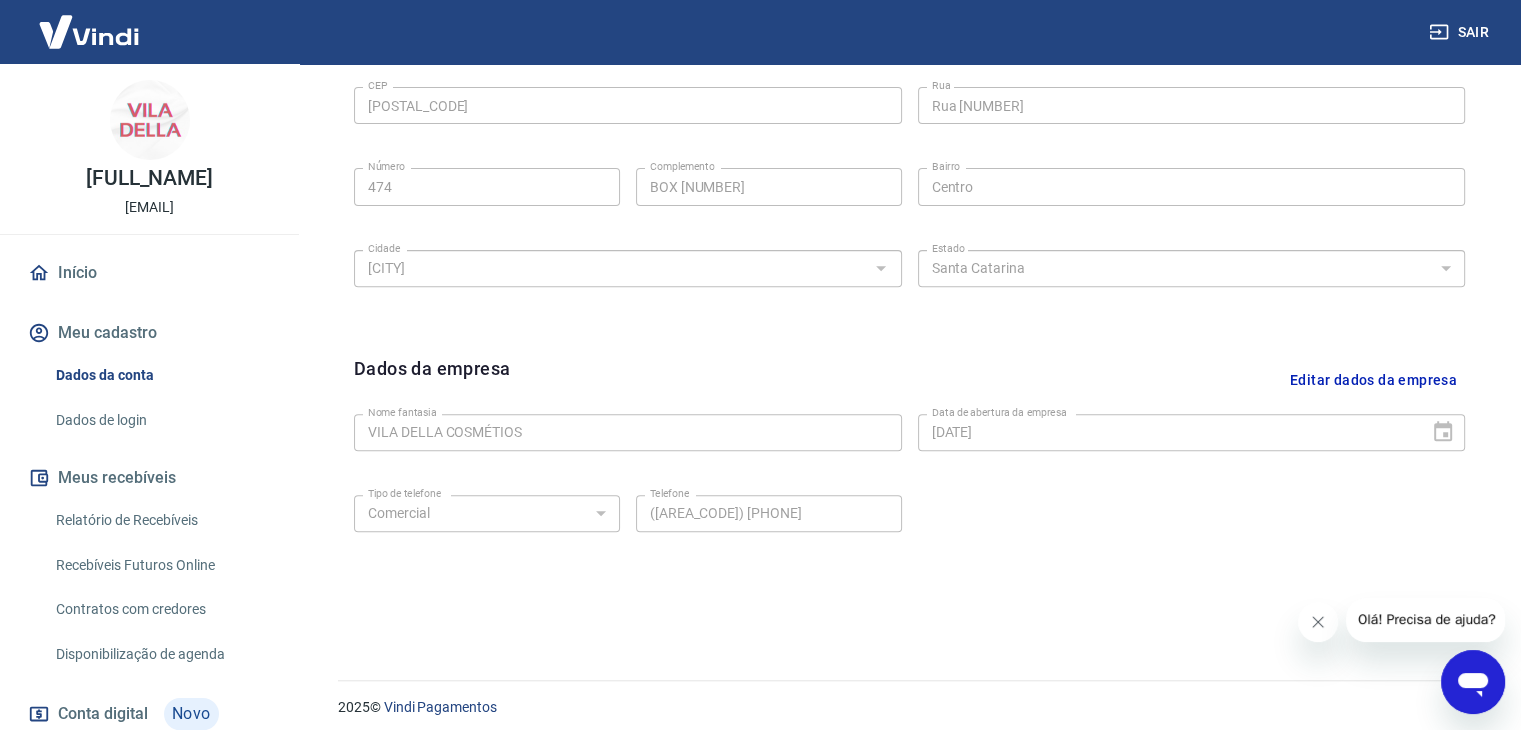 scroll, scrollTop: 712, scrollLeft: 0, axis: vertical 